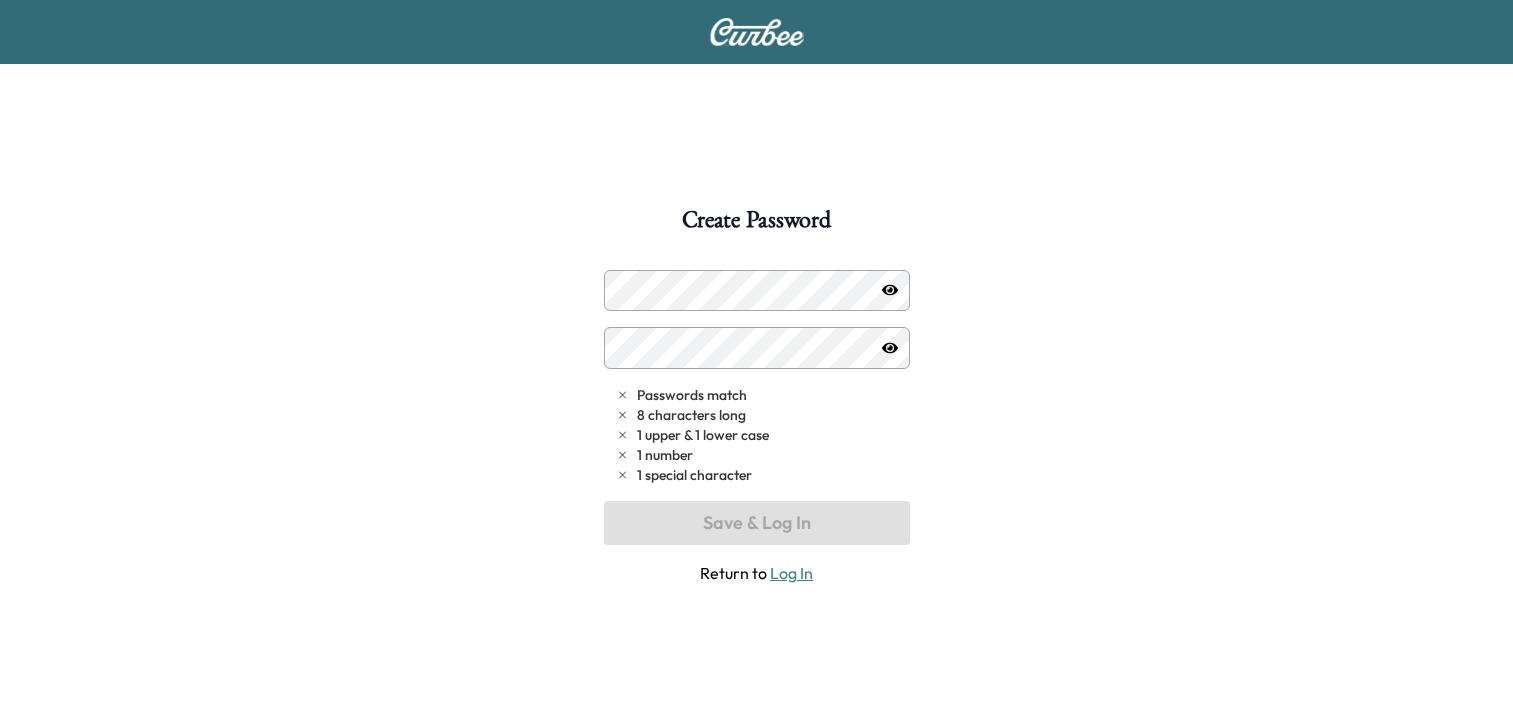 scroll, scrollTop: 0, scrollLeft: 0, axis: both 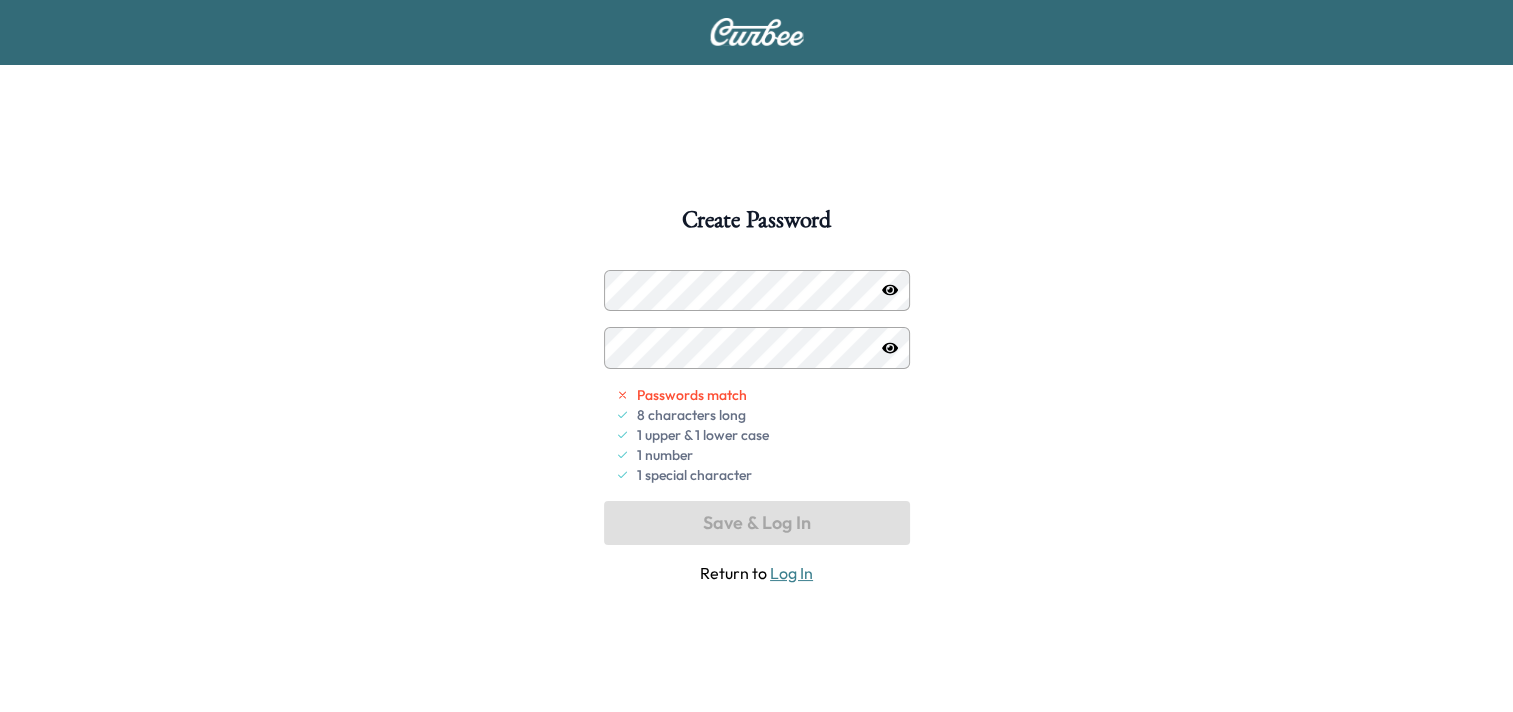 type 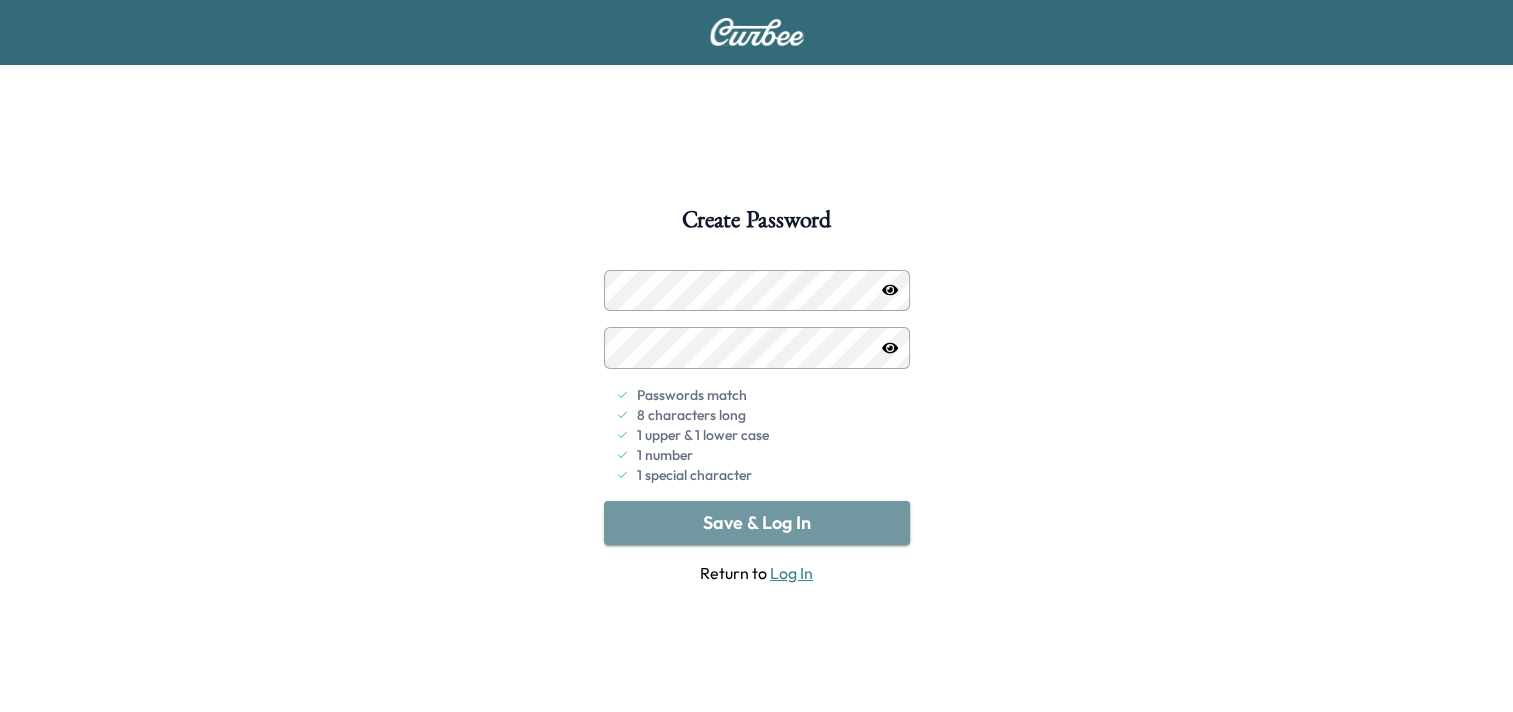 click on "Save & Log In" at bounding box center [757, 523] 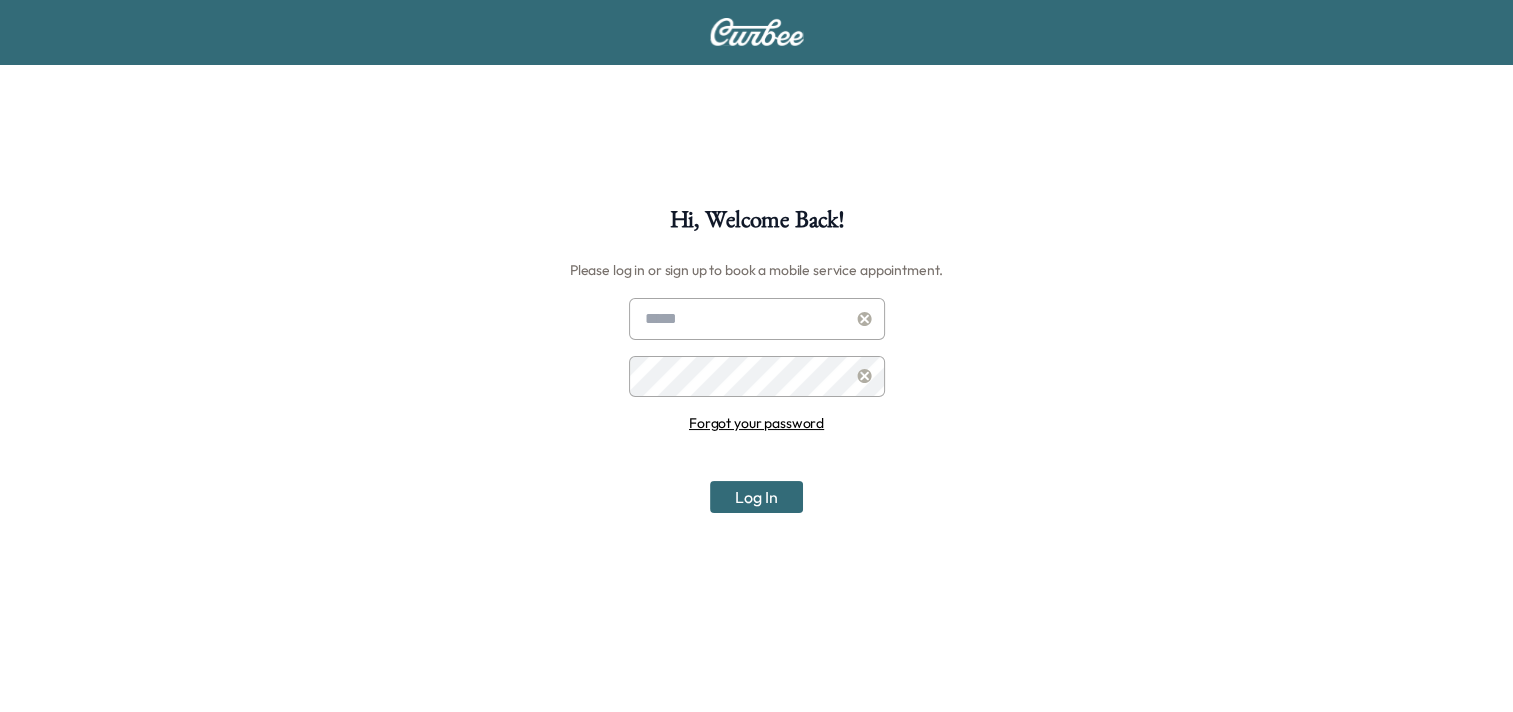 click at bounding box center [757, 319] 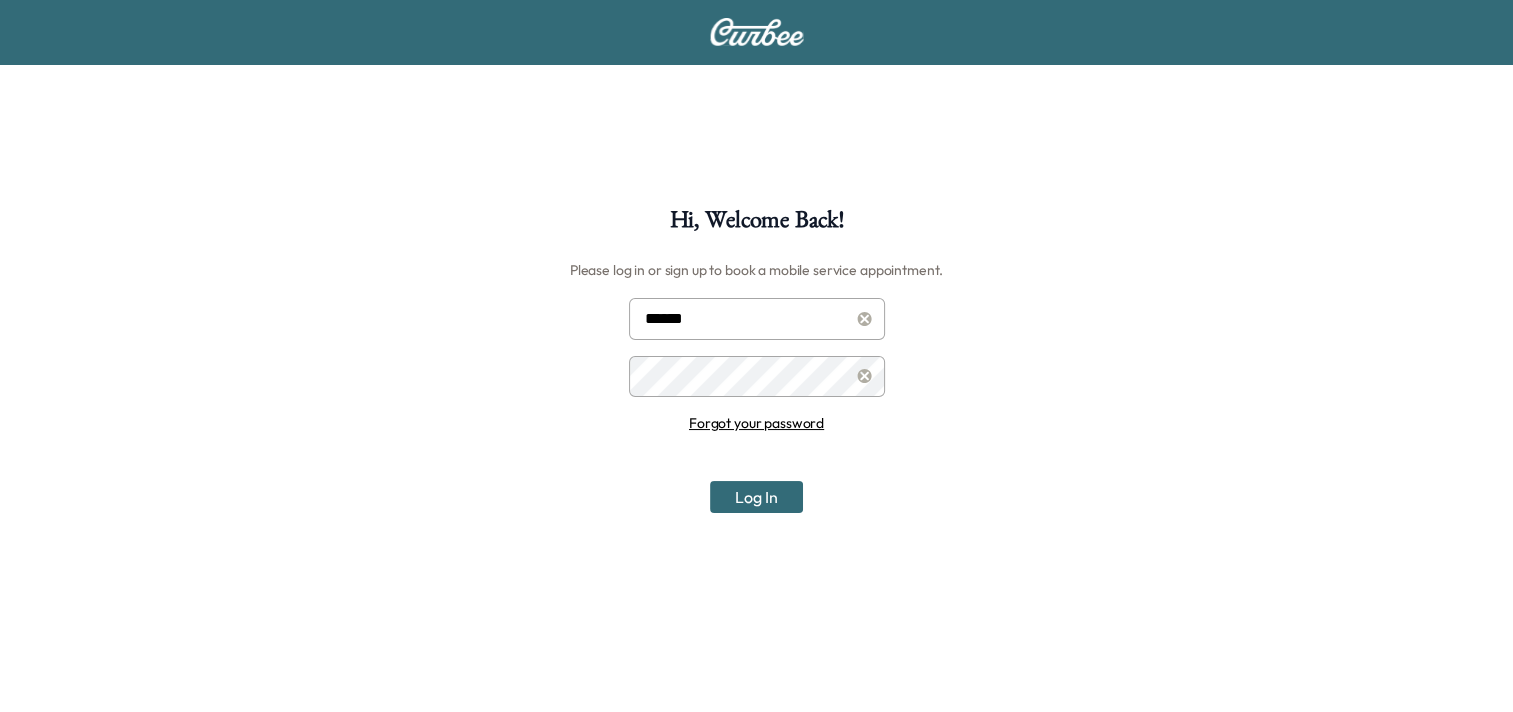 type on "**********" 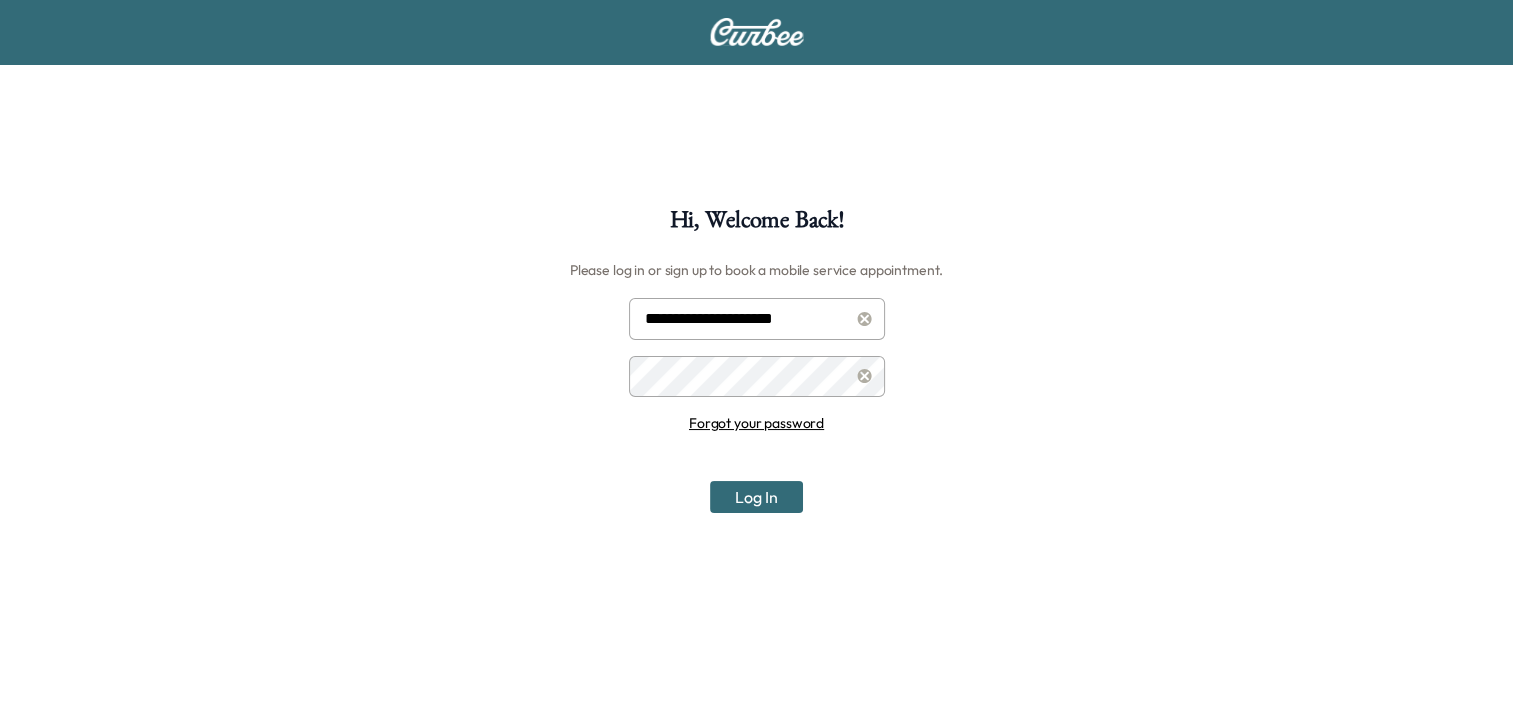 click on "Log In" at bounding box center [756, 497] 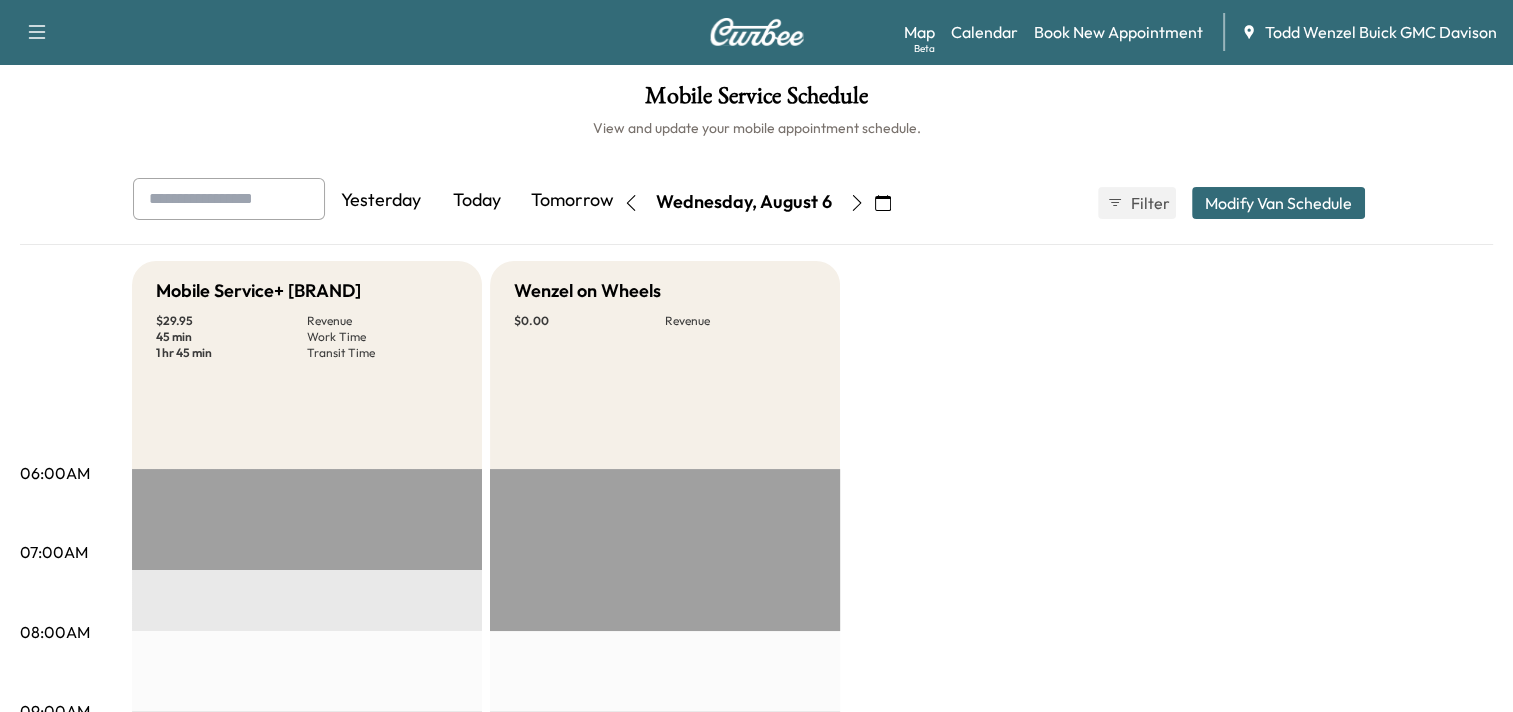 click at bounding box center [857, 203] 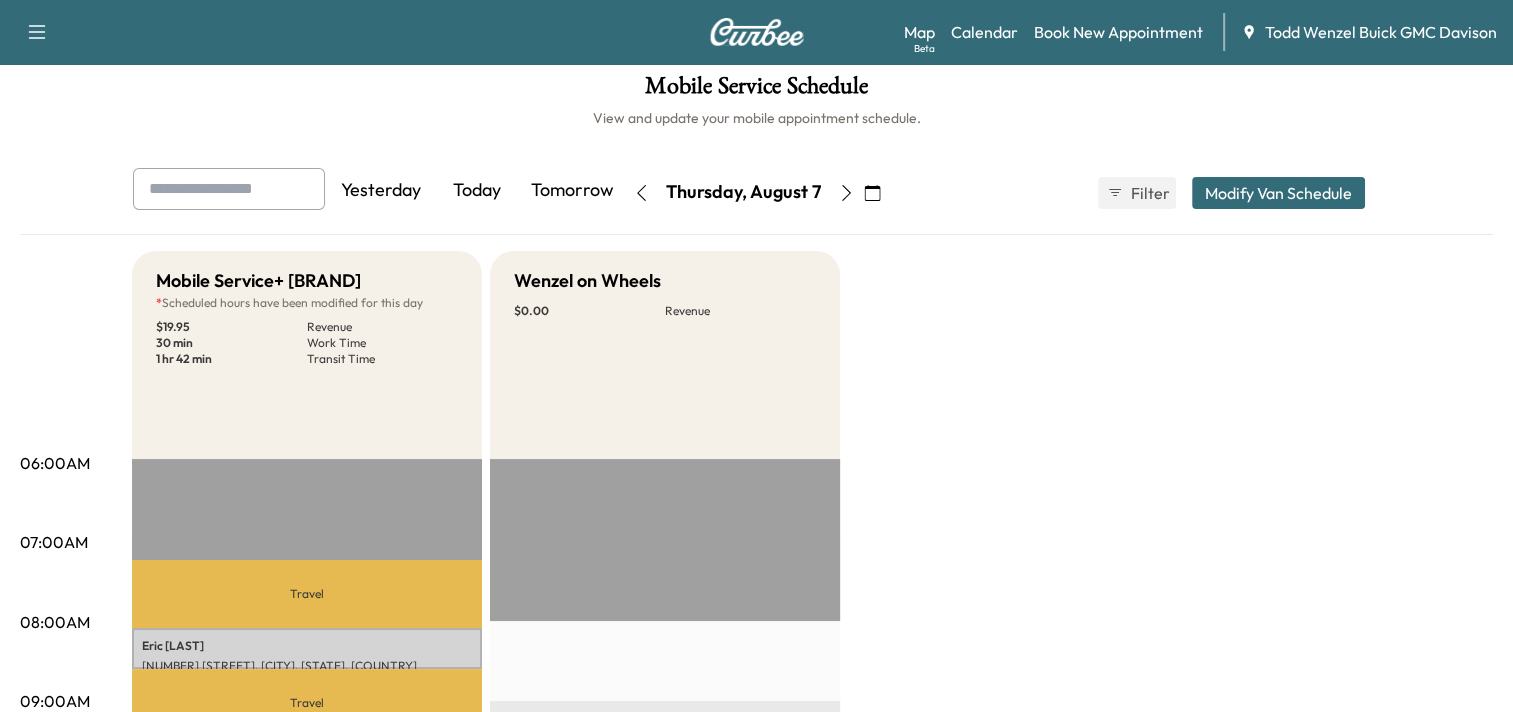 scroll, scrollTop: 0, scrollLeft: 0, axis: both 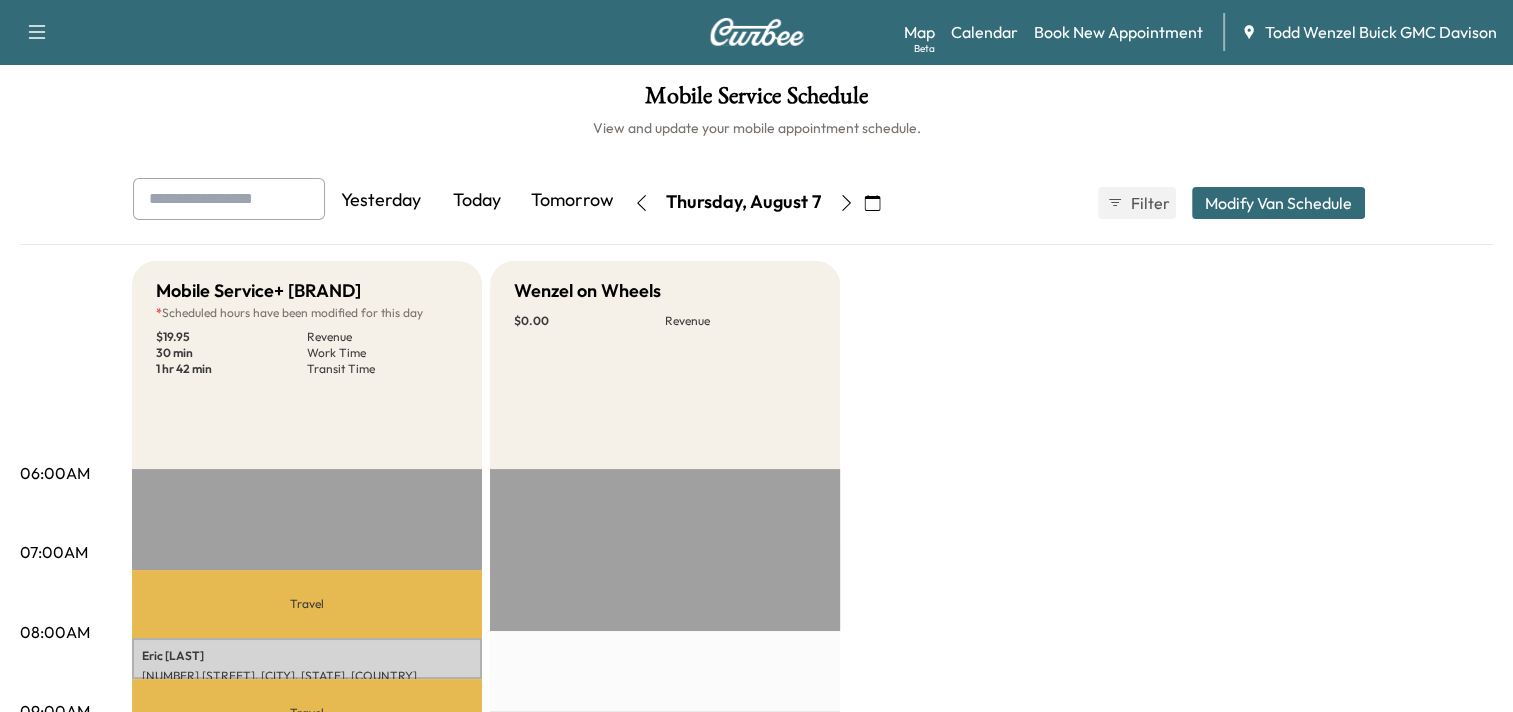 click at bounding box center (757, 32) 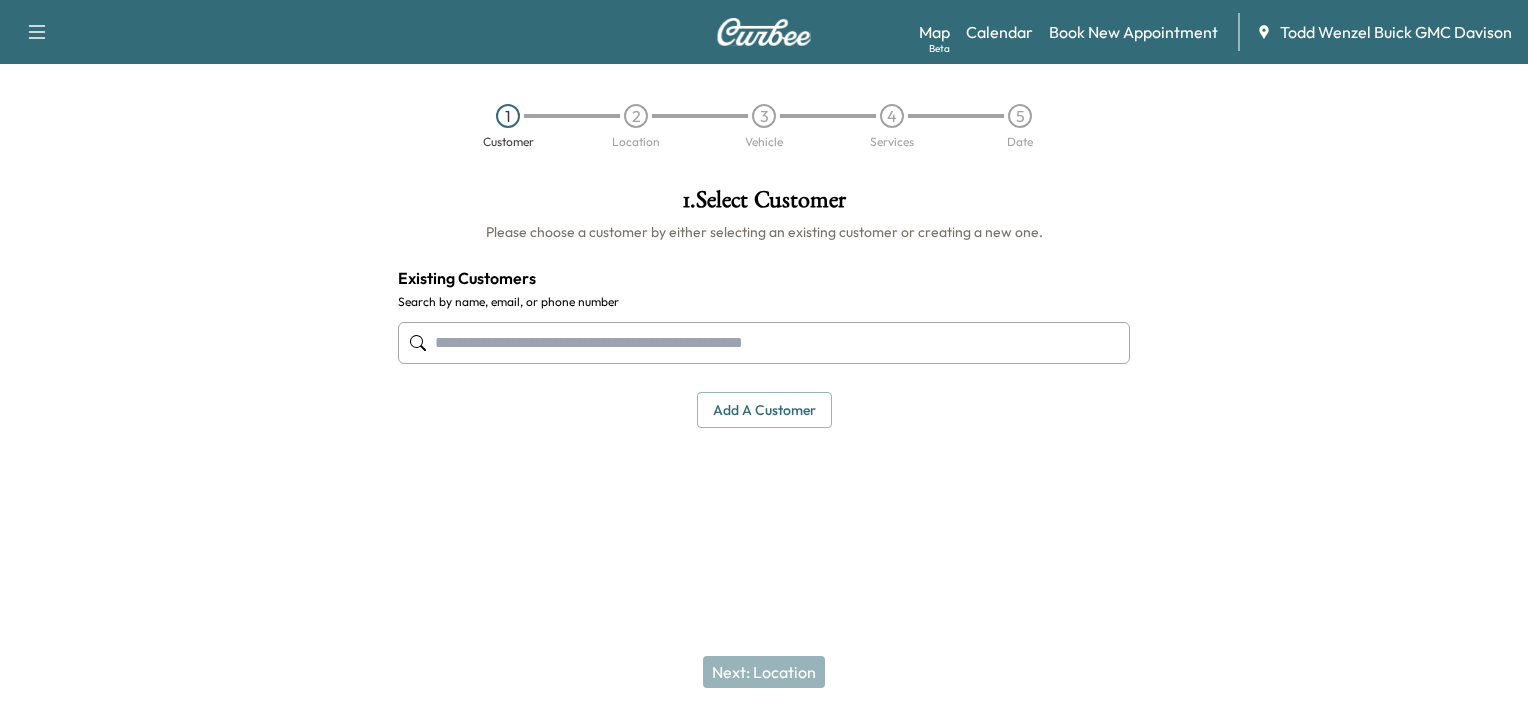click at bounding box center (764, 343) 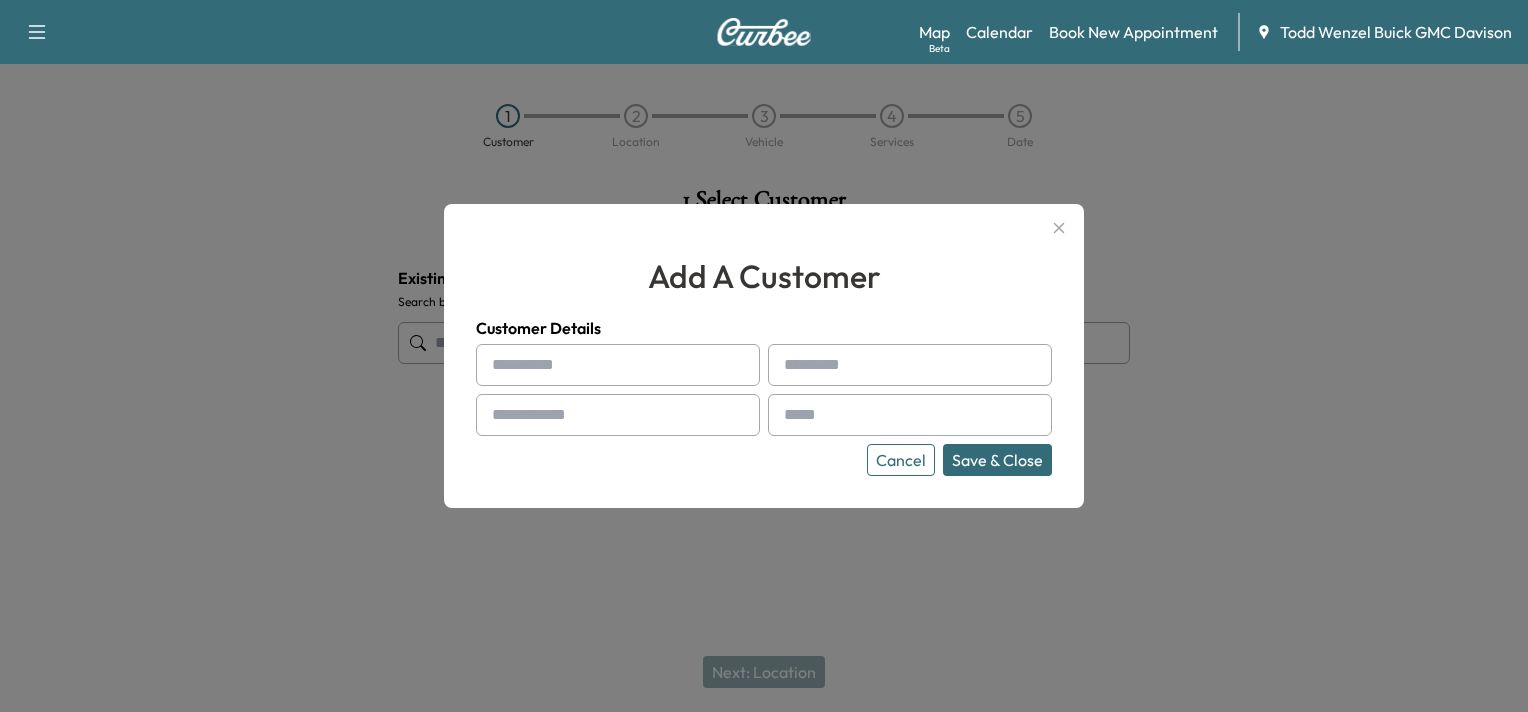 click at bounding box center (618, 365) 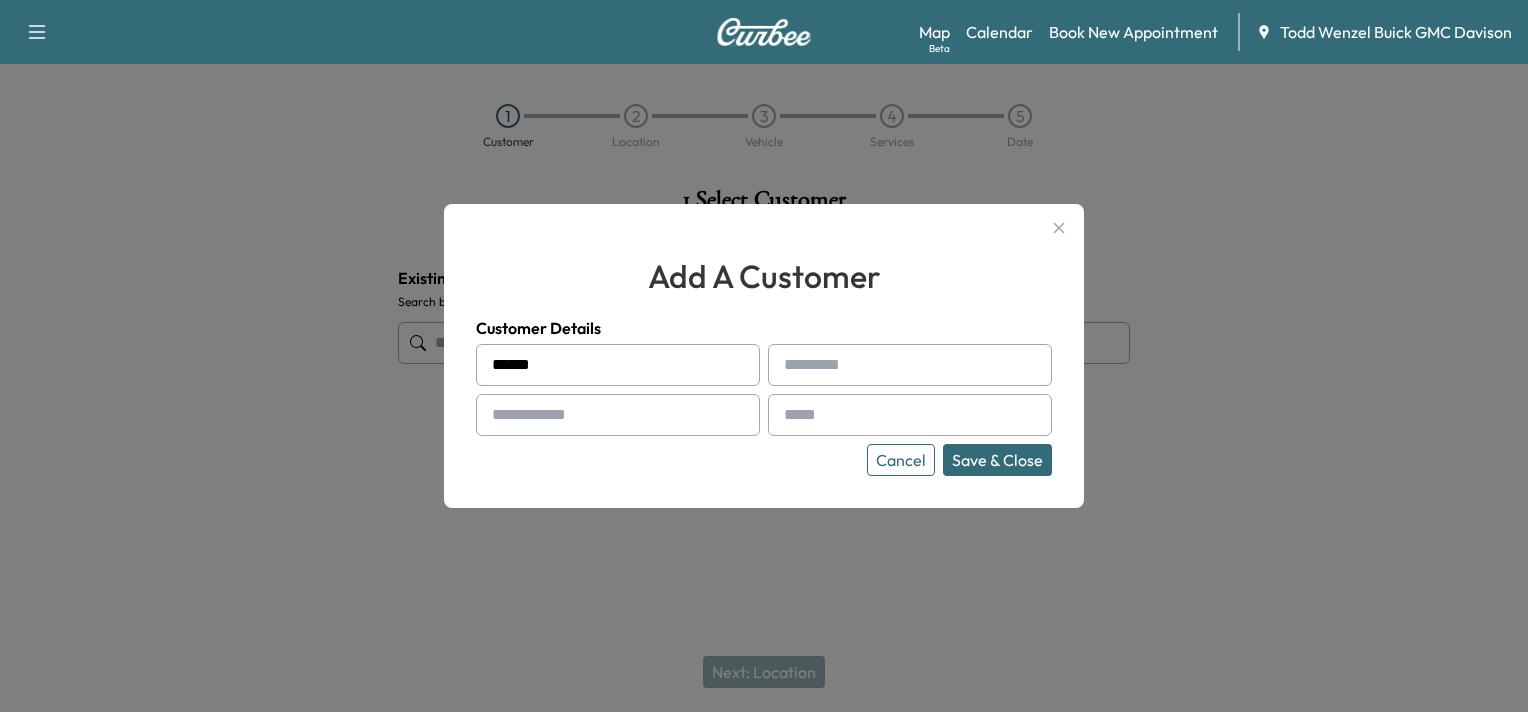 type on "******" 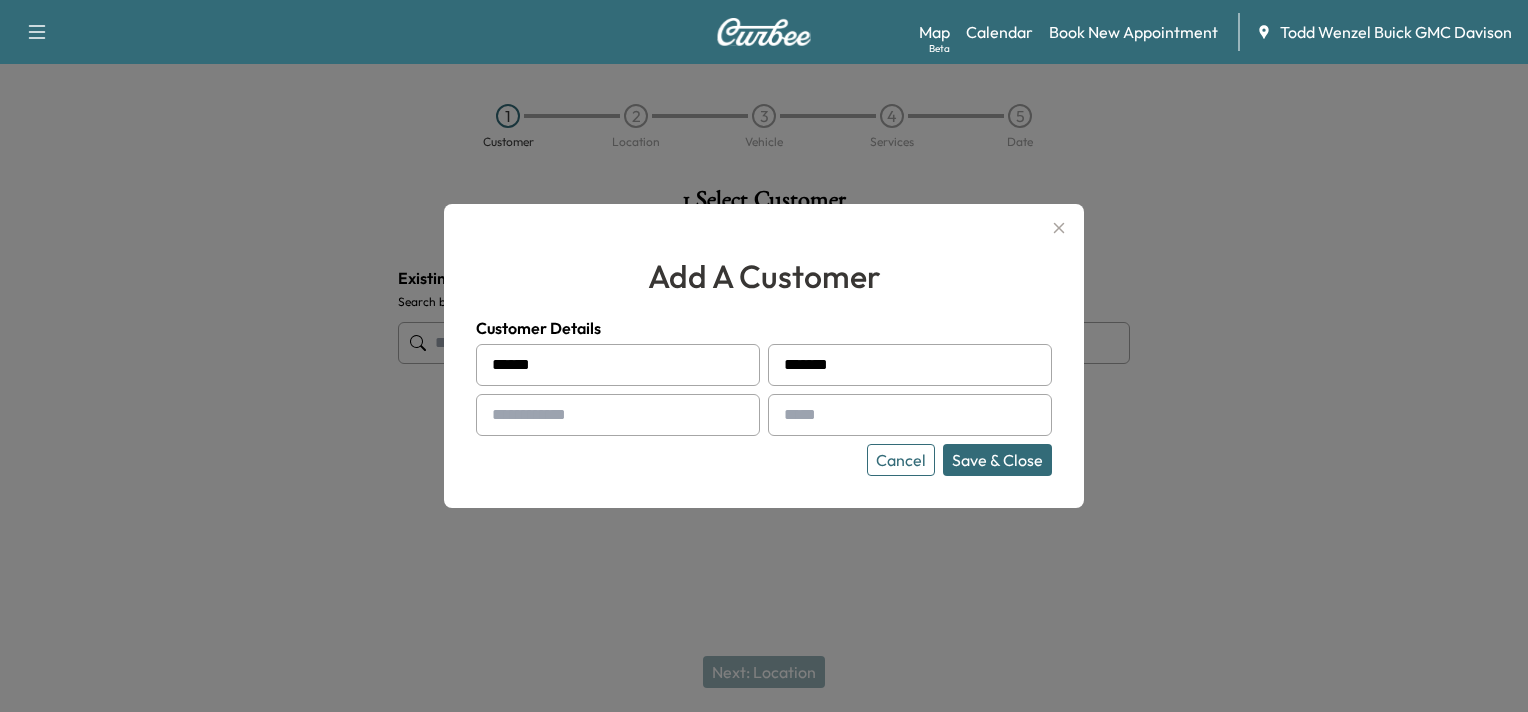 type on "*******" 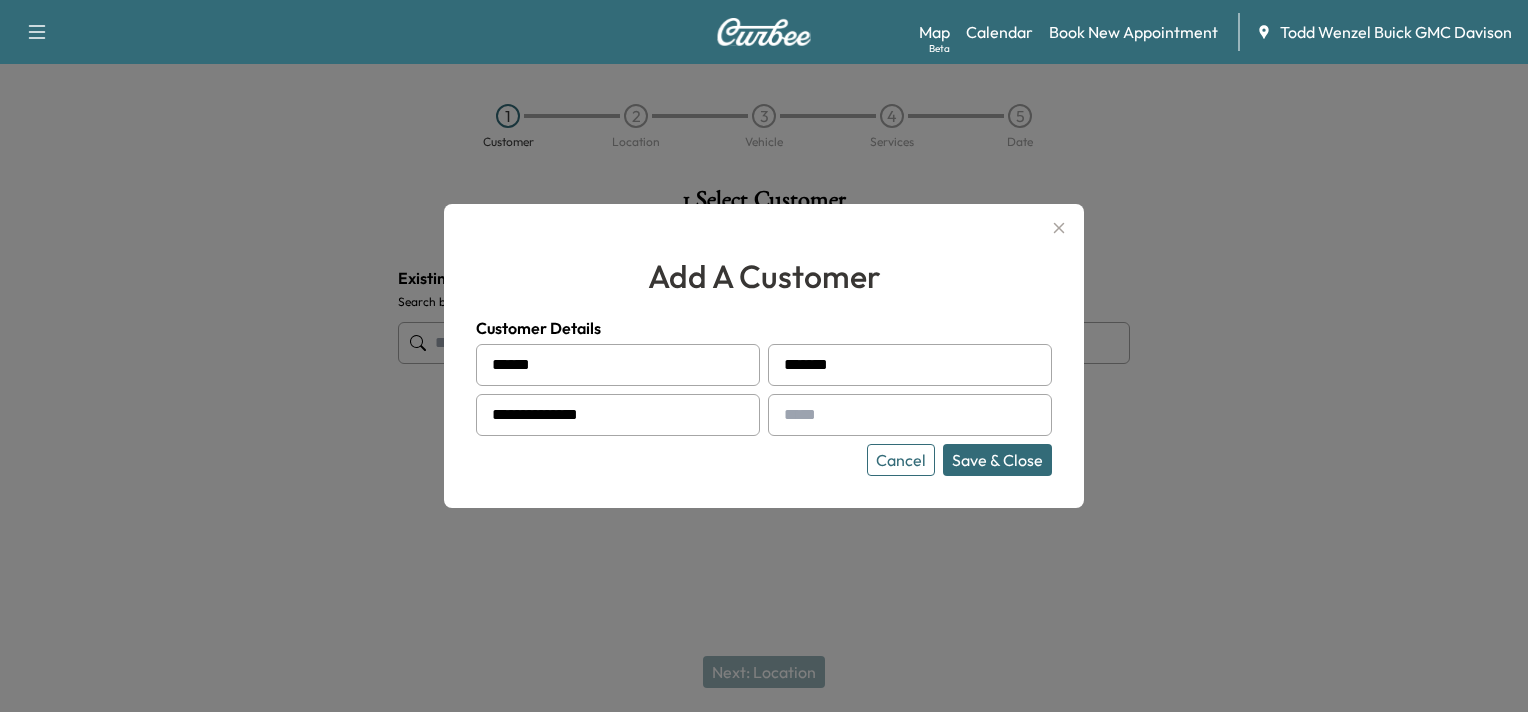 type on "**********" 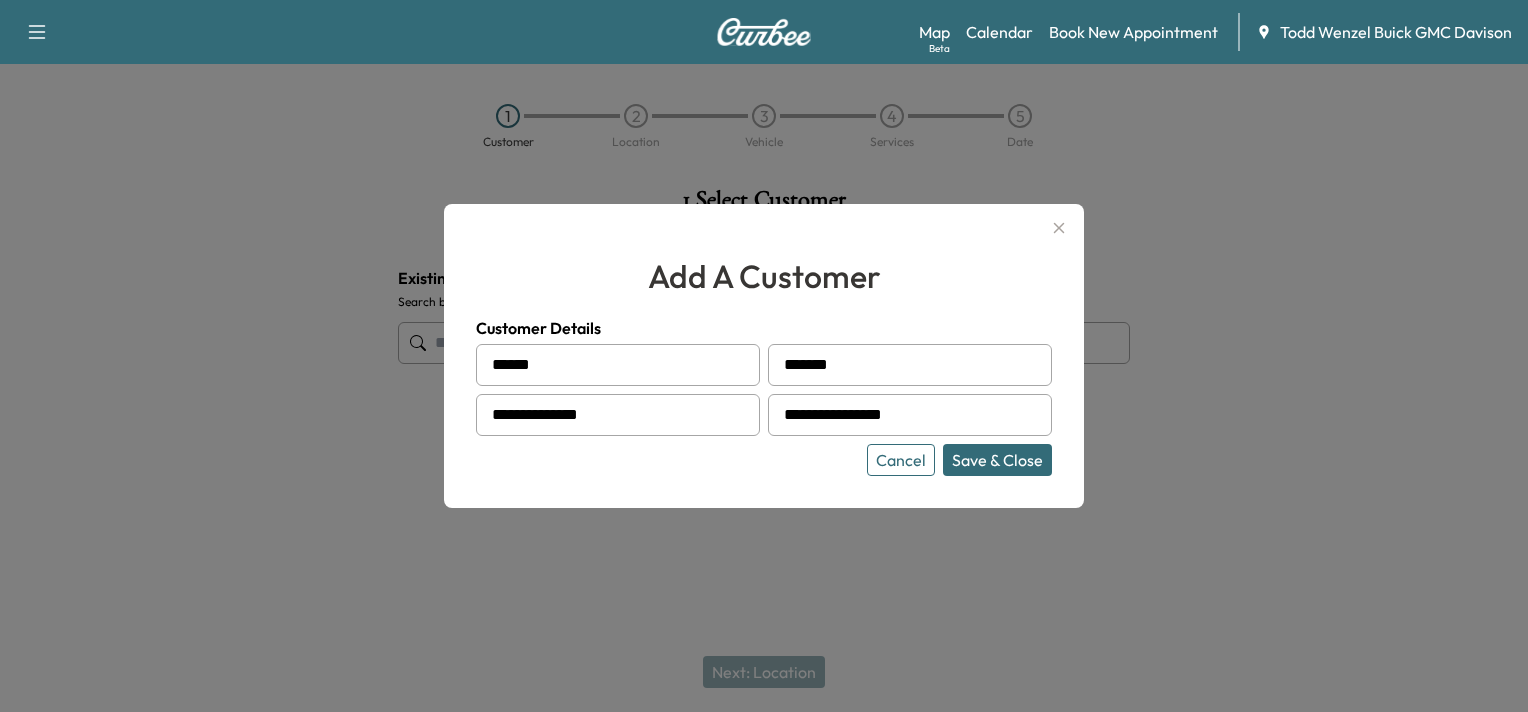 type on "**********" 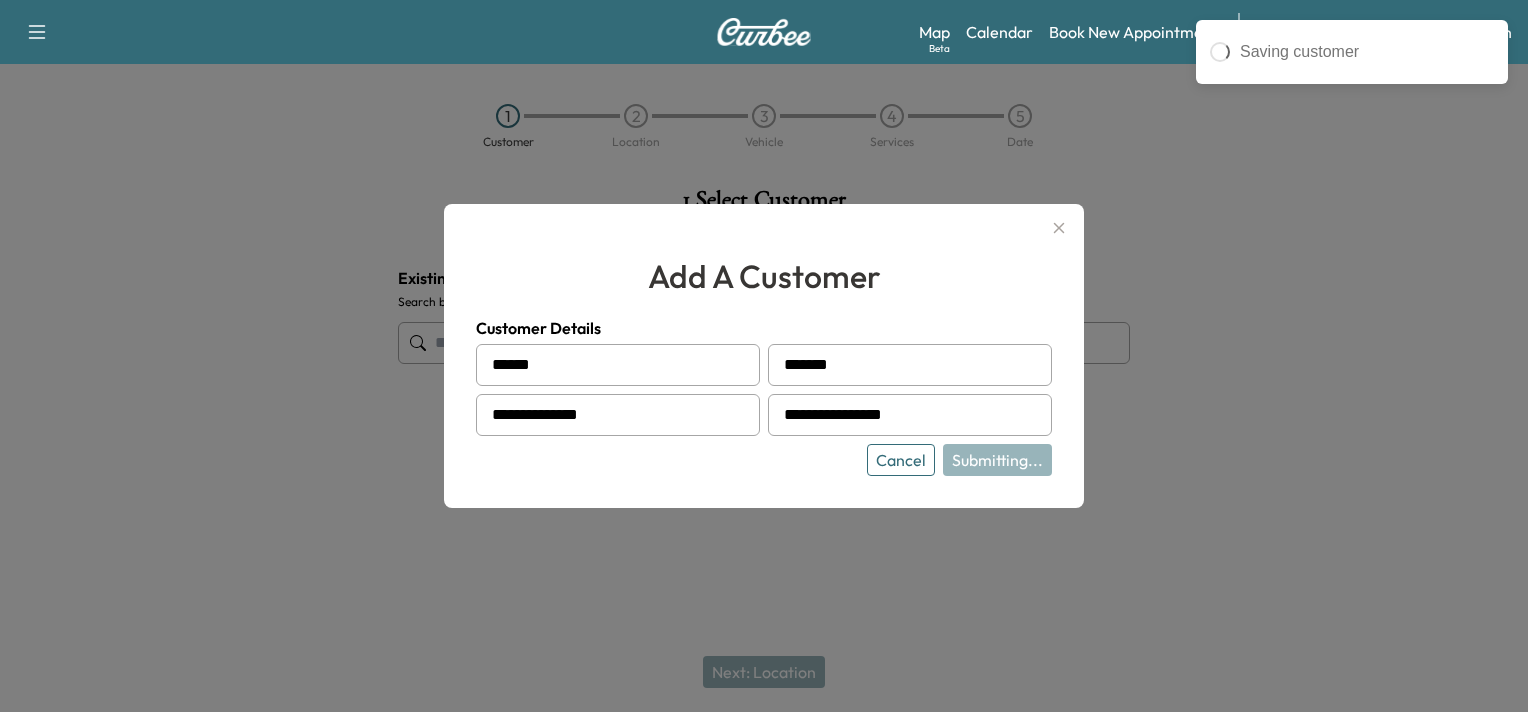 type on "**********" 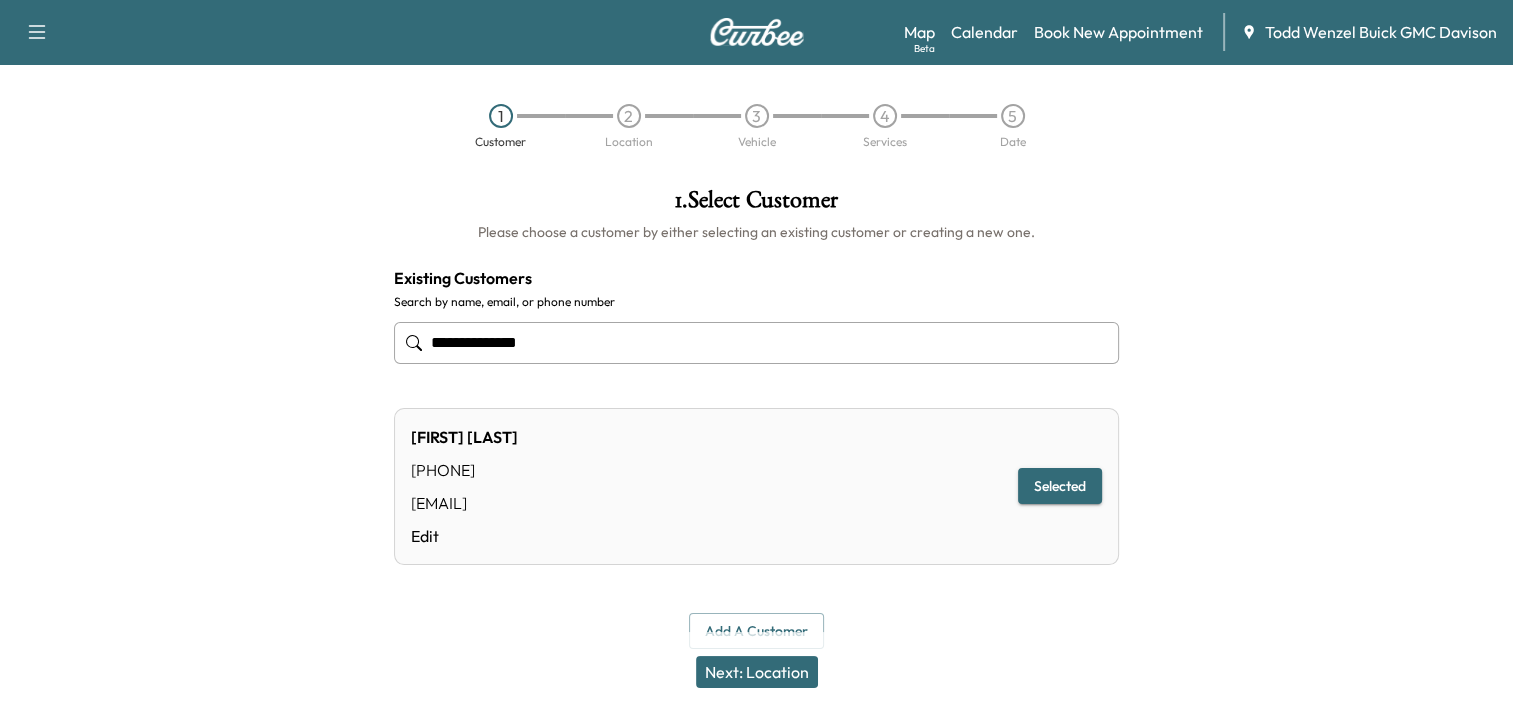 click on "Next: Location" at bounding box center [757, 672] 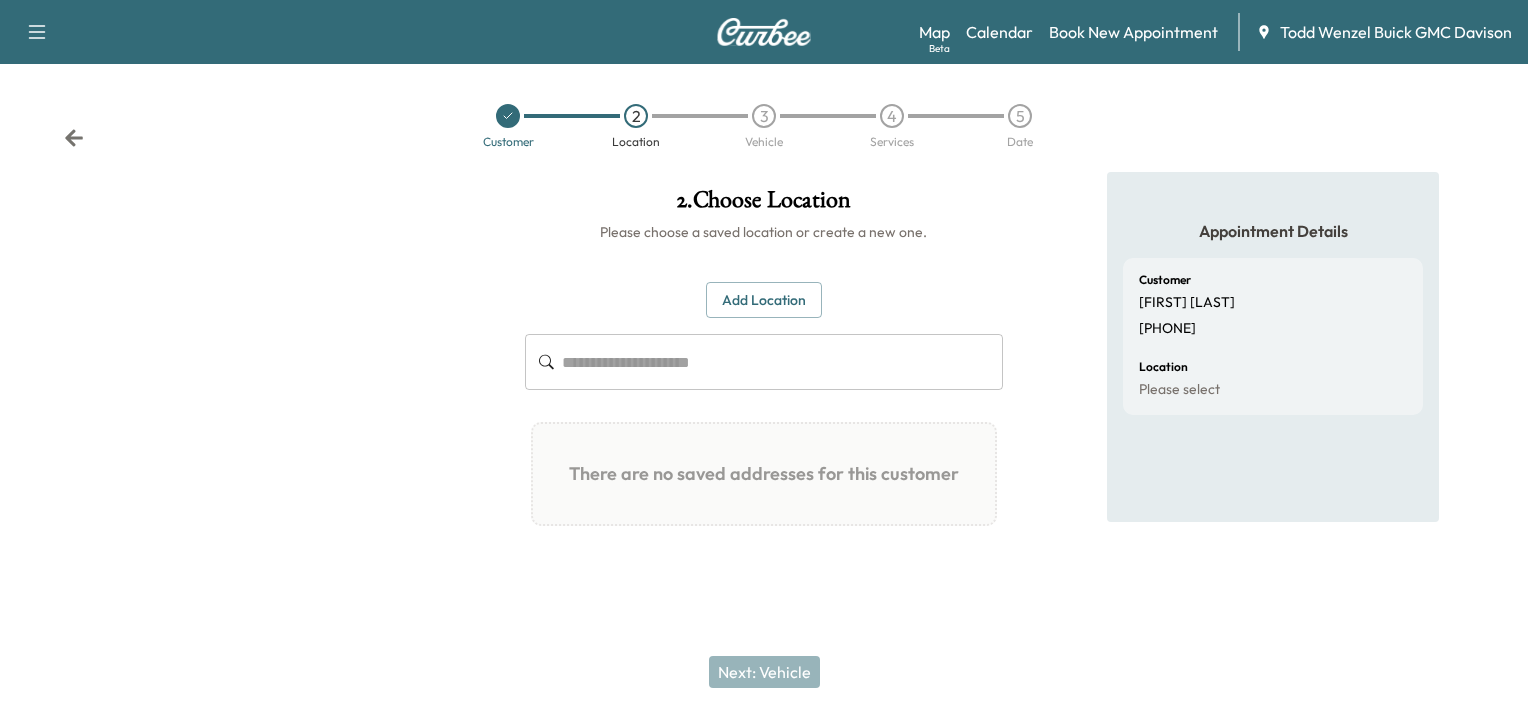 click on "Add Location" at bounding box center [764, 300] 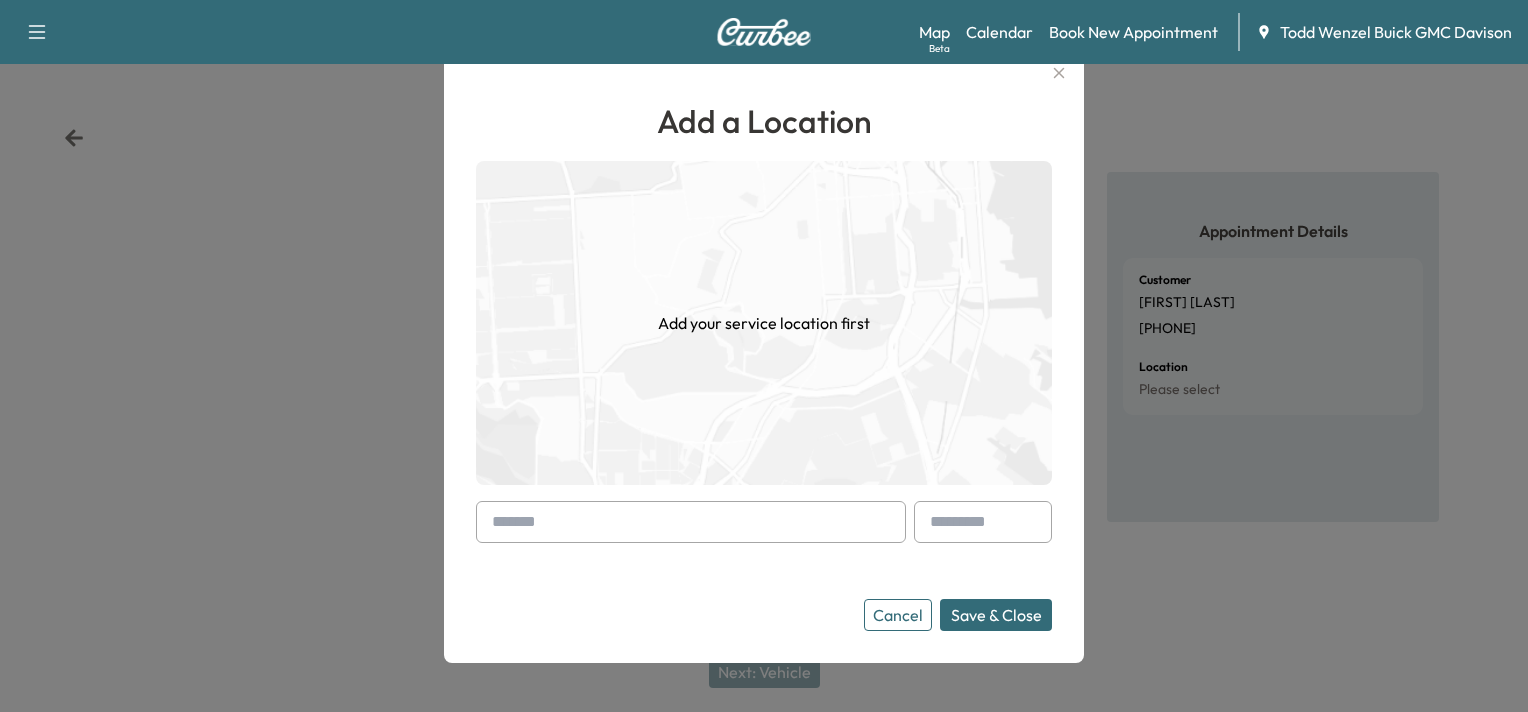 click at bounding box center [691, 522] 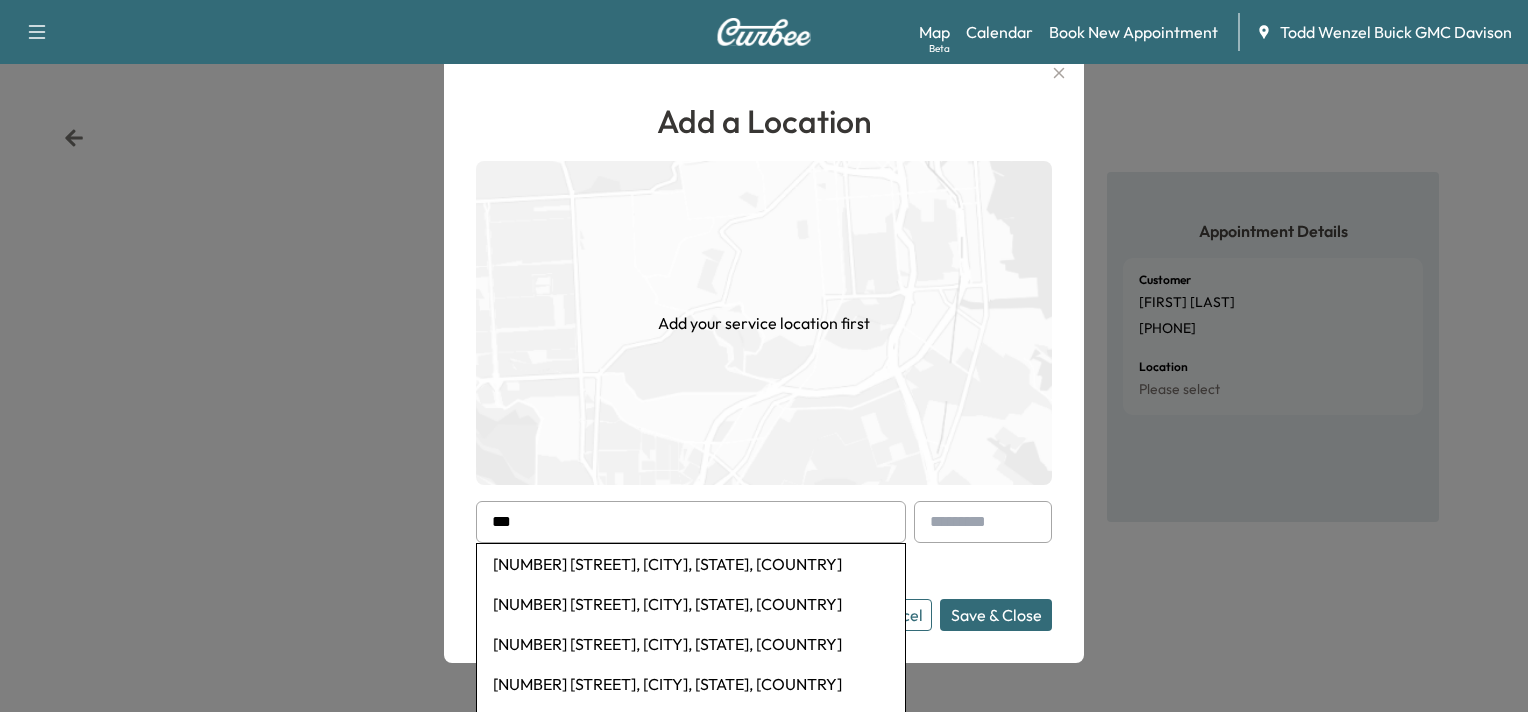 click on "[NUMBER] [STREET], [CITY], [STATE], [COUNTRY]" at bounding box center [691, 564] 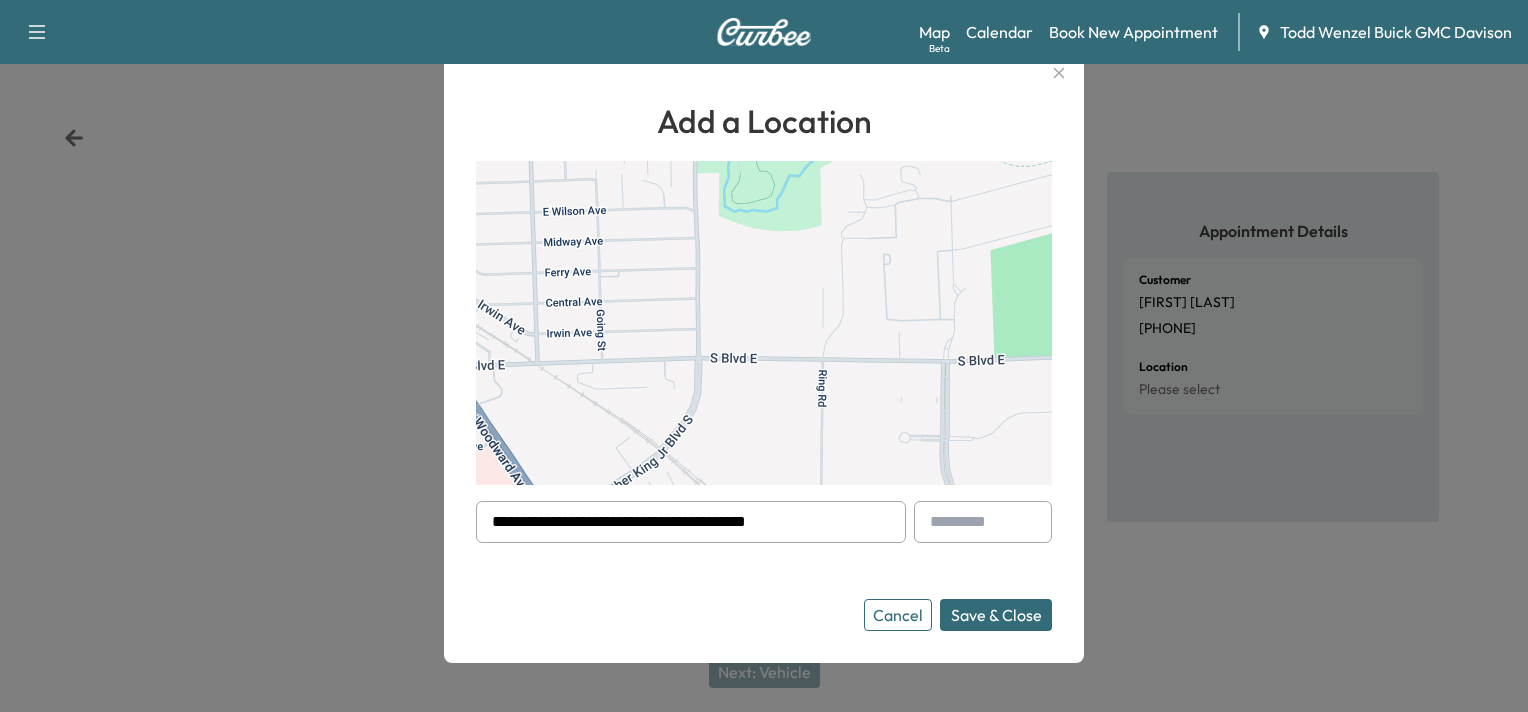 click on "Save & Close" at bounding box center [996, 615] 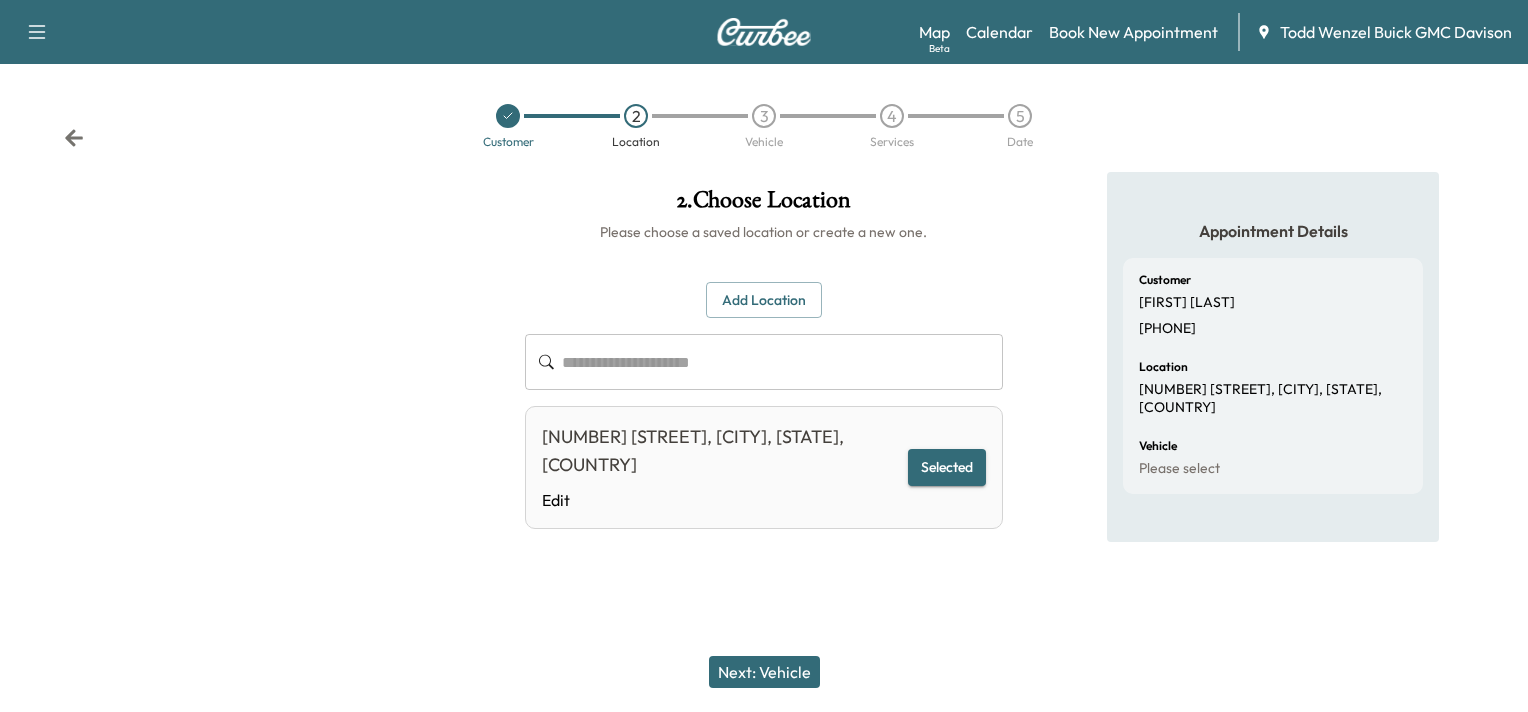 click on "Next: Vehicle" at bounding box center [764, 672] 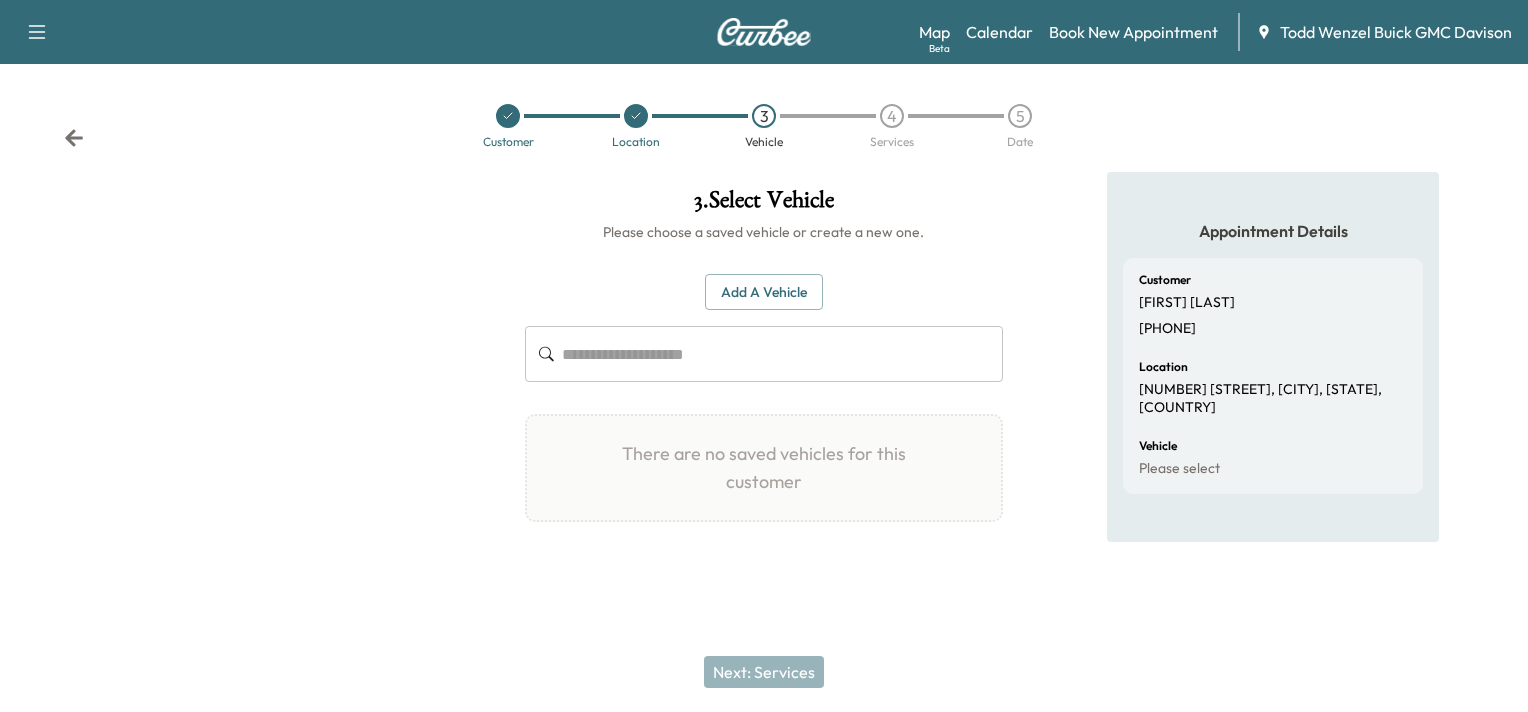 click on "Add a Vehicle" at bounding box center [764, 292] 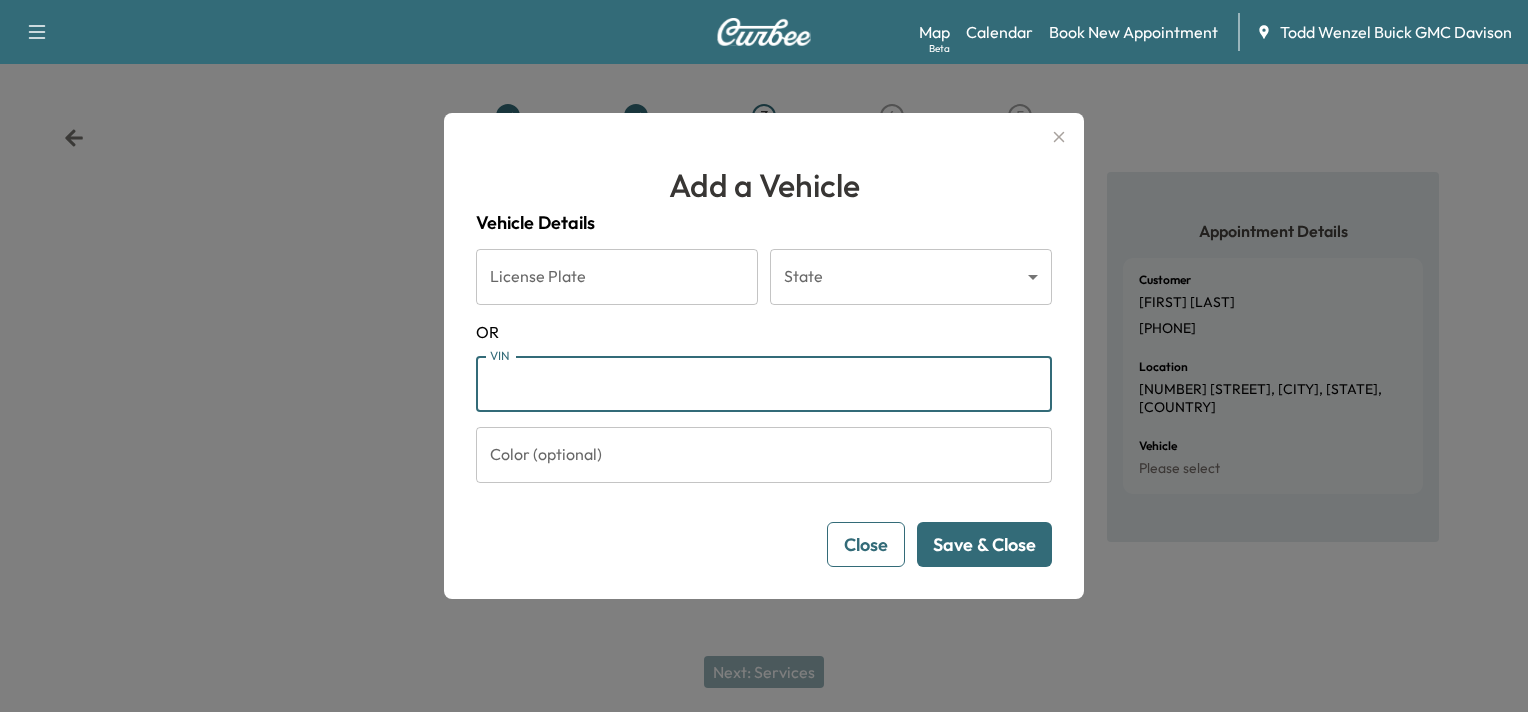 click on "VIN" at bounding box center [764, 384] 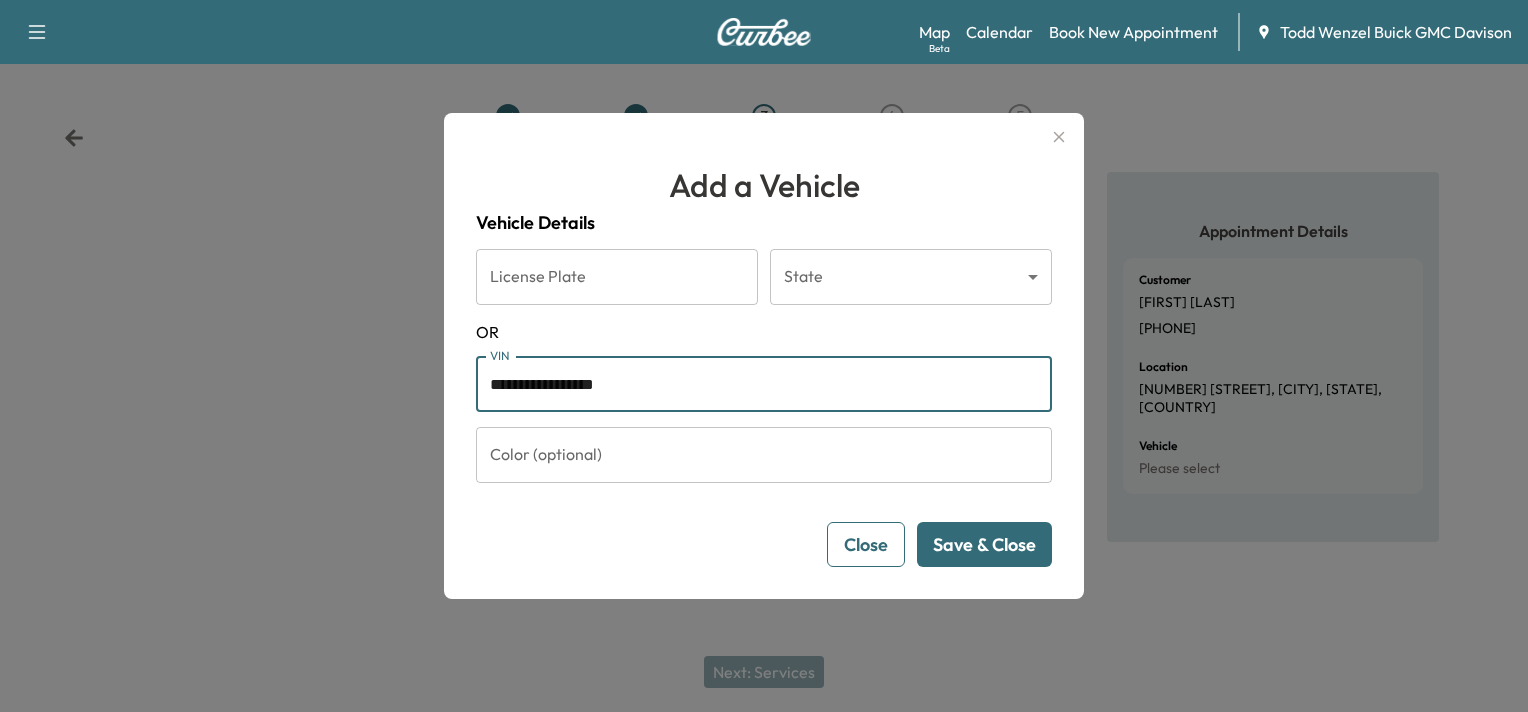 type on "**********" 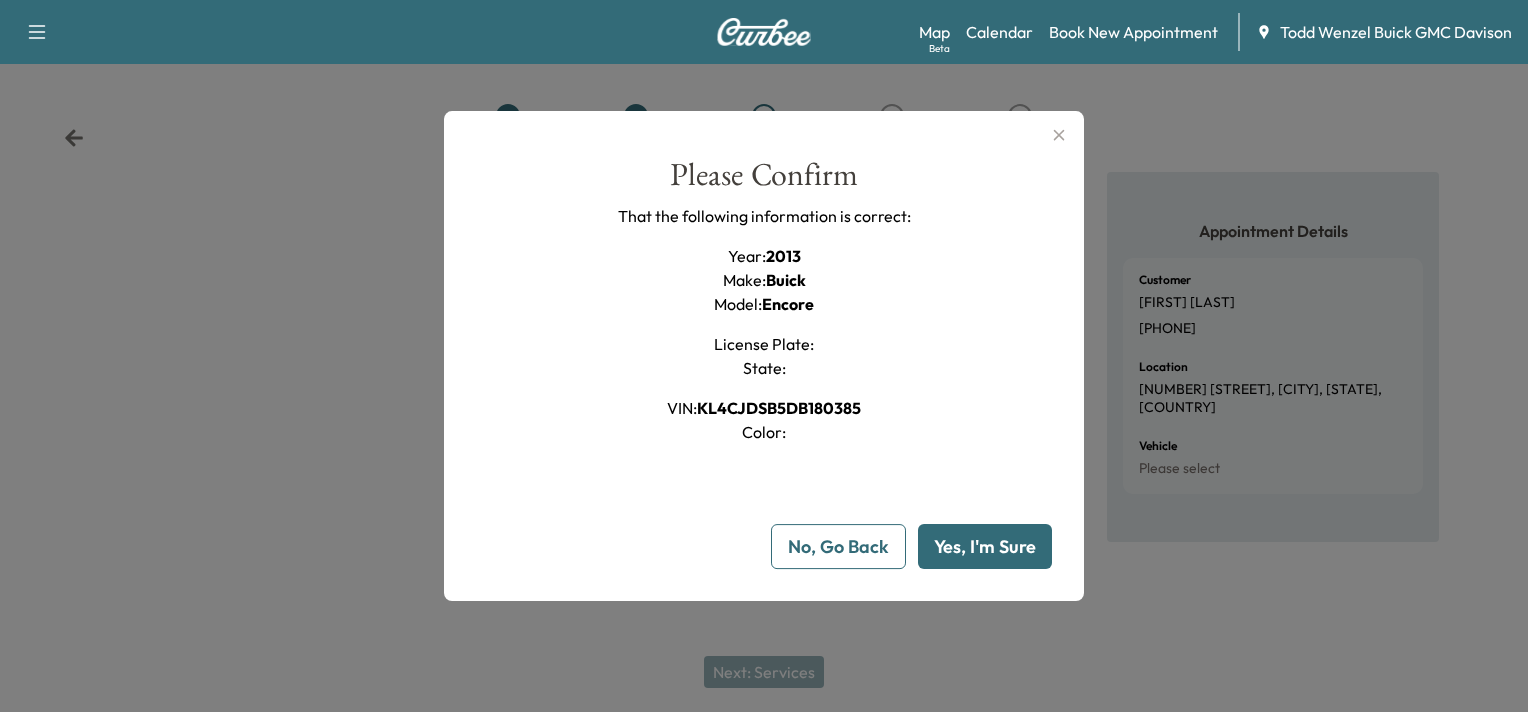 click on "Yes, I'm Sure" at bounding box center [985, 546] 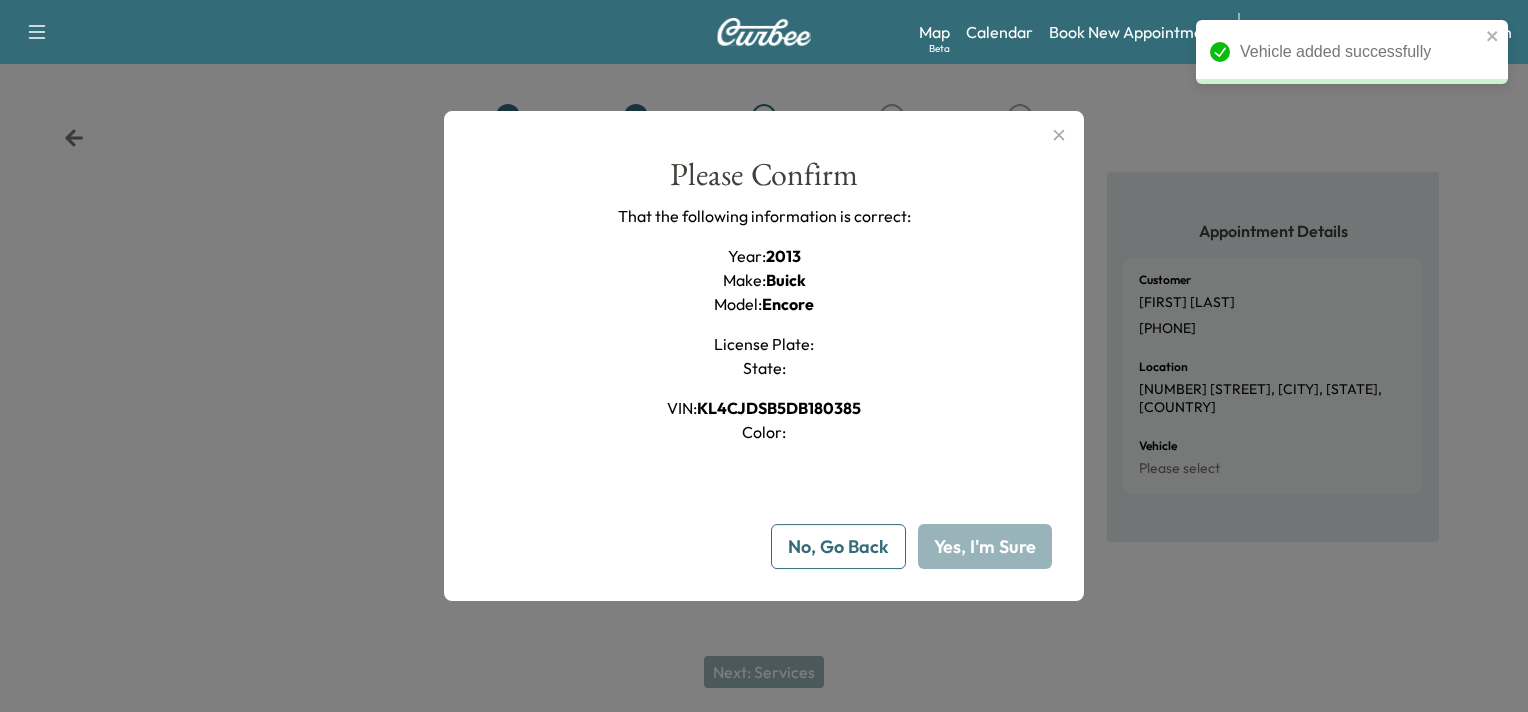 type 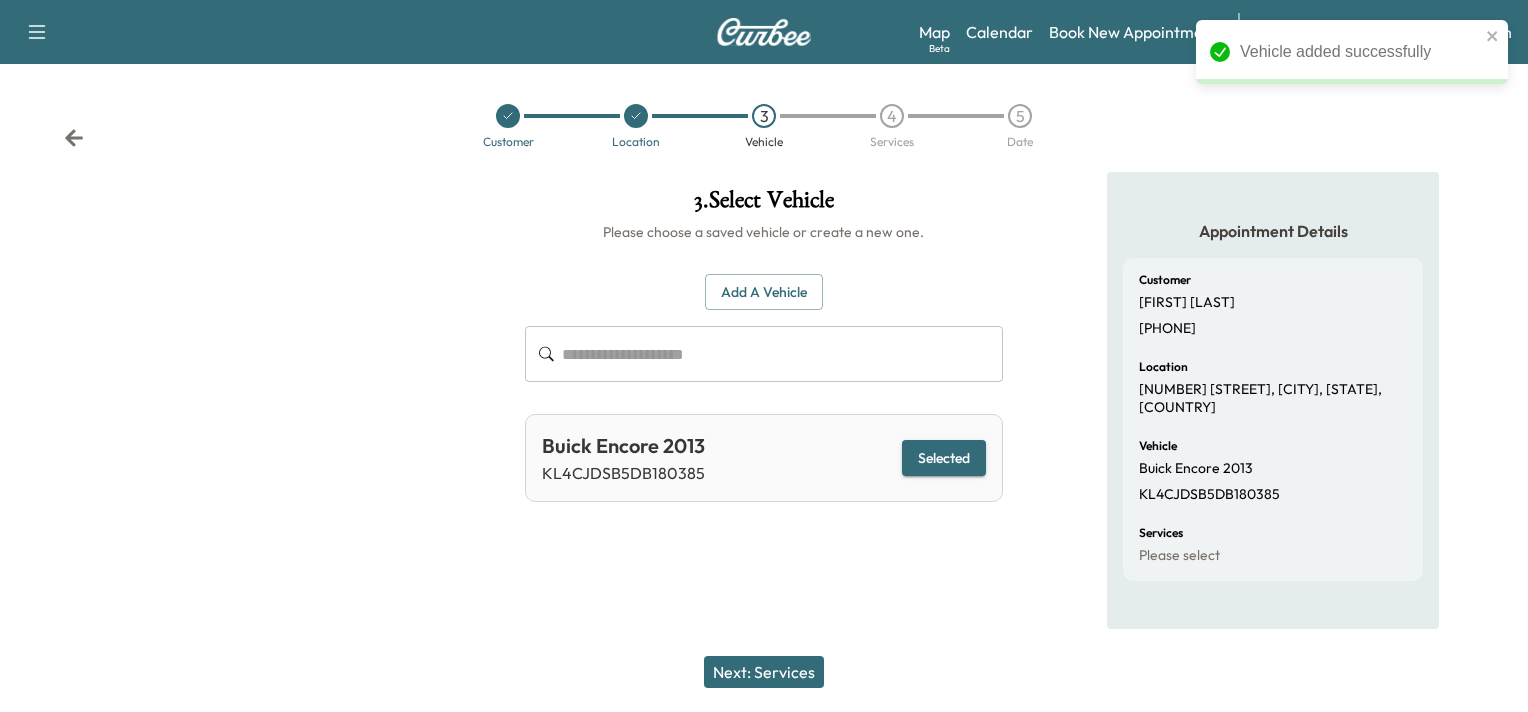 click on "Next: Services" at bounding box center [764, 672] 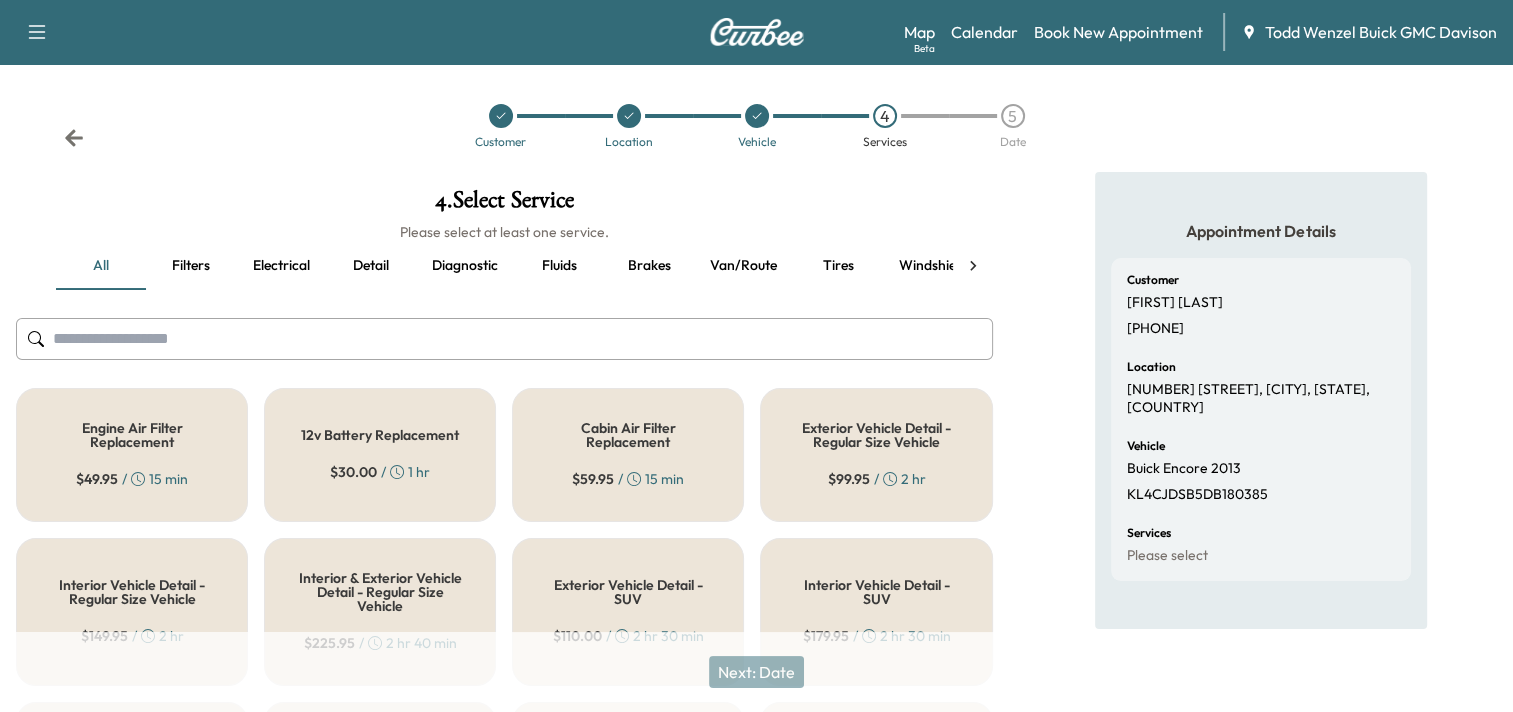click at bounding box center (504, 339) 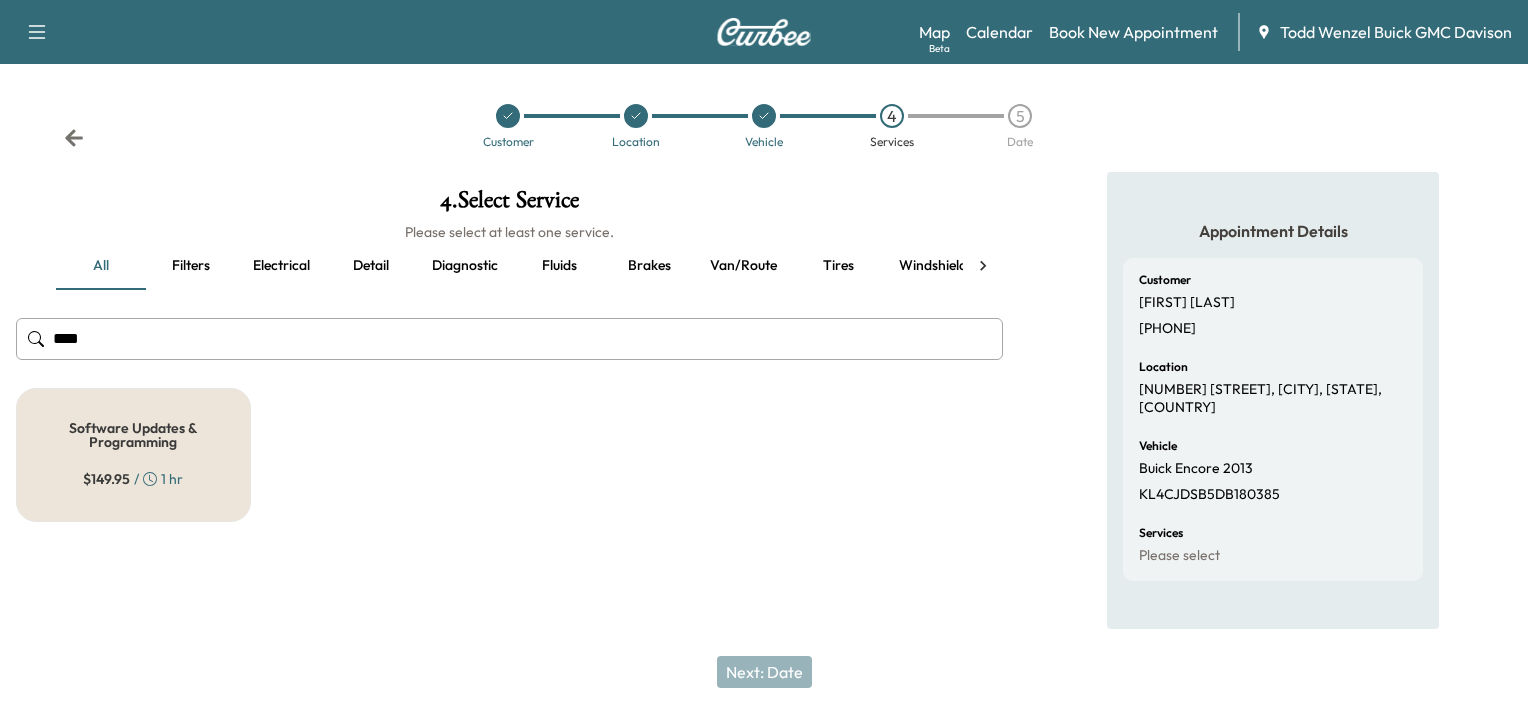 type on "****" 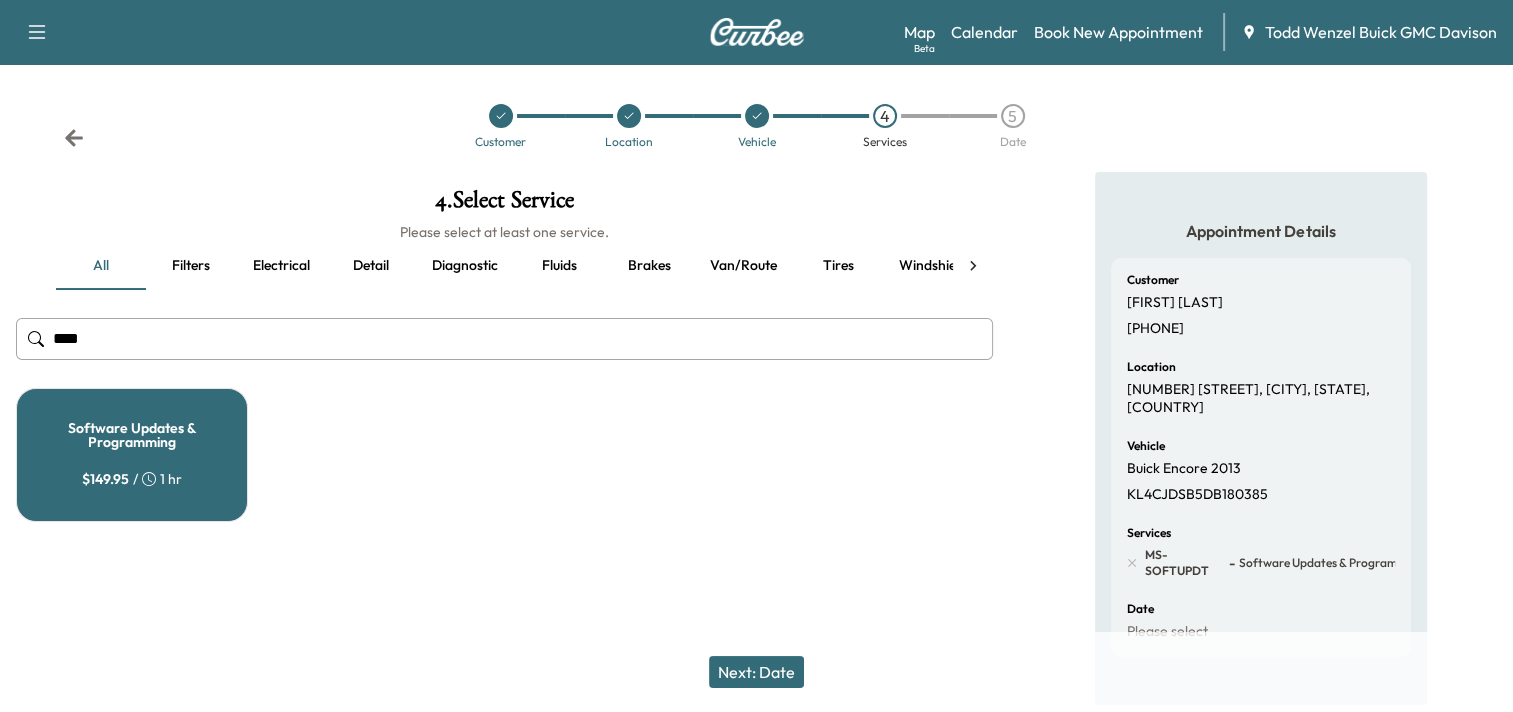 click on "Appointment Details Customer [FIRST] [LAST] [PHONE] Location [NUMBER] [STREET], [CITY], [STATE], [COUNTRY] Vehicle [BRAND] [MODEL] [YEAR] [LICENSE_PLATE] Services MS-SOFTUPDT - Software Updates & Programming Date Please select" at bounding box center [1261, 438] 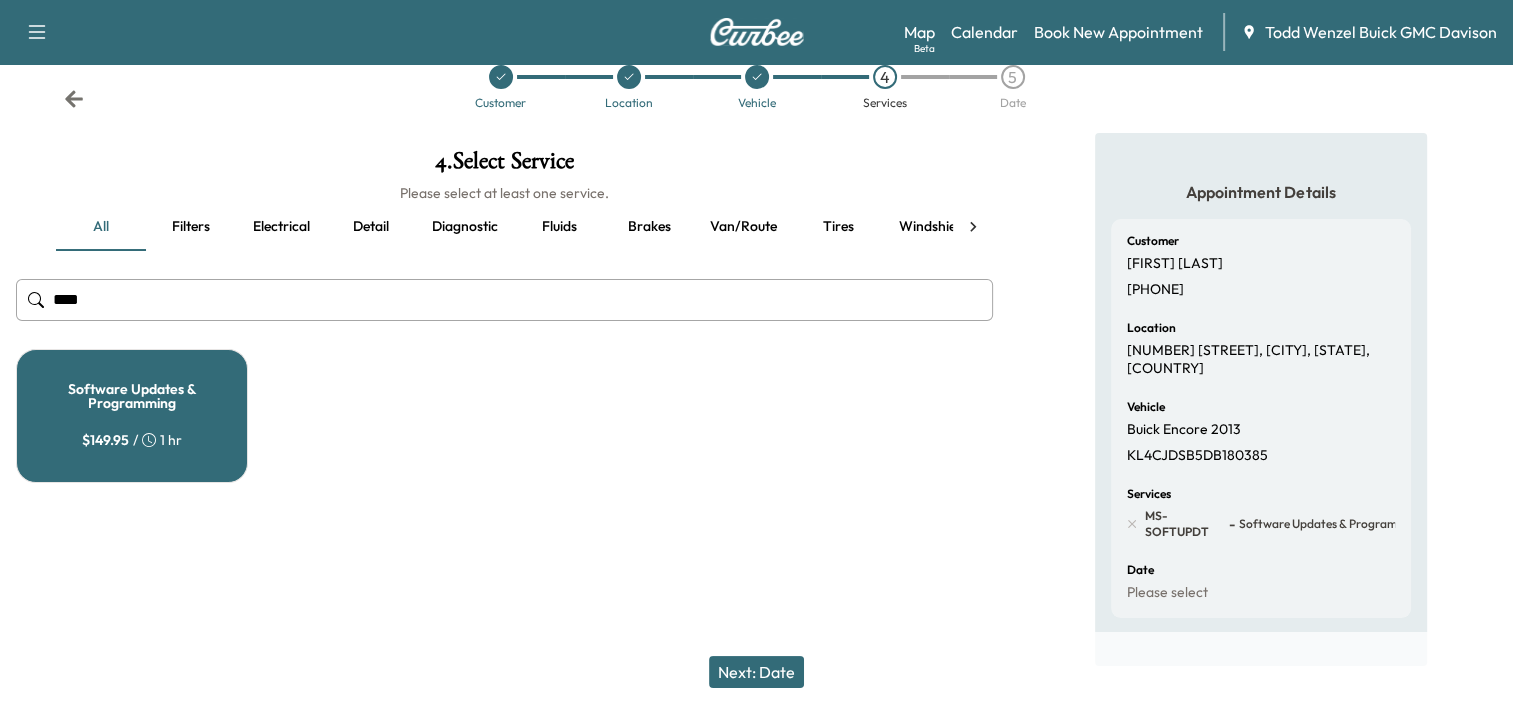 click on "Next: Date" at bounding box center (756, 672) 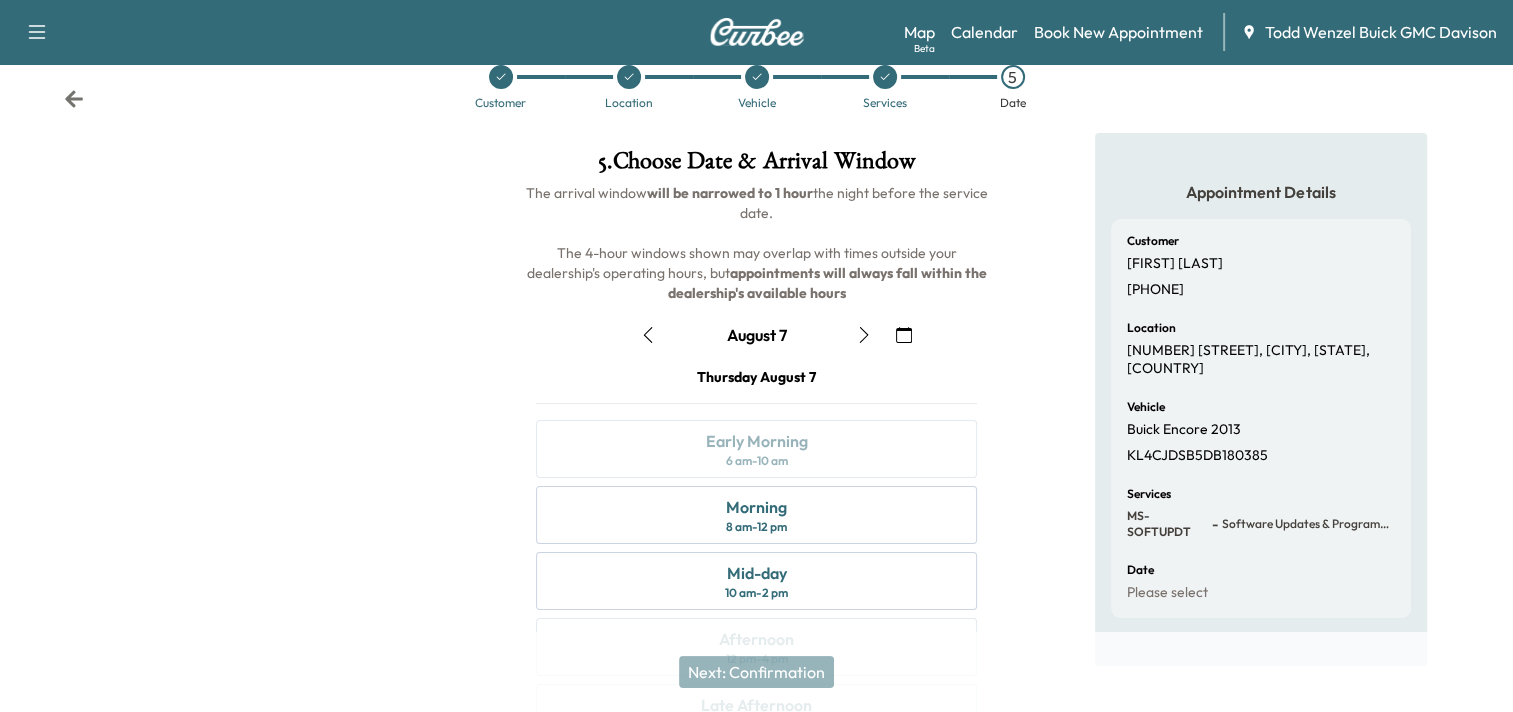 click 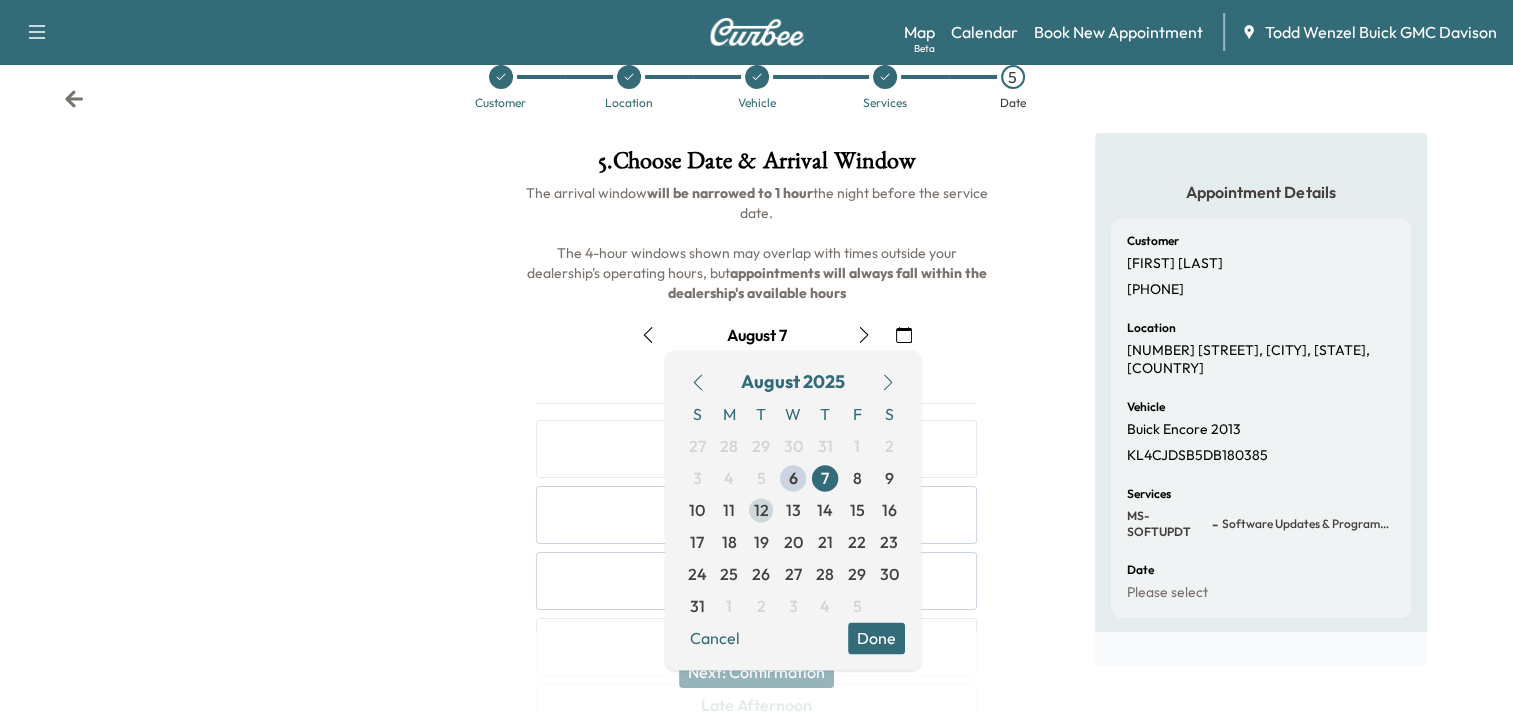 click on "12" at bounding box center [761, 510] 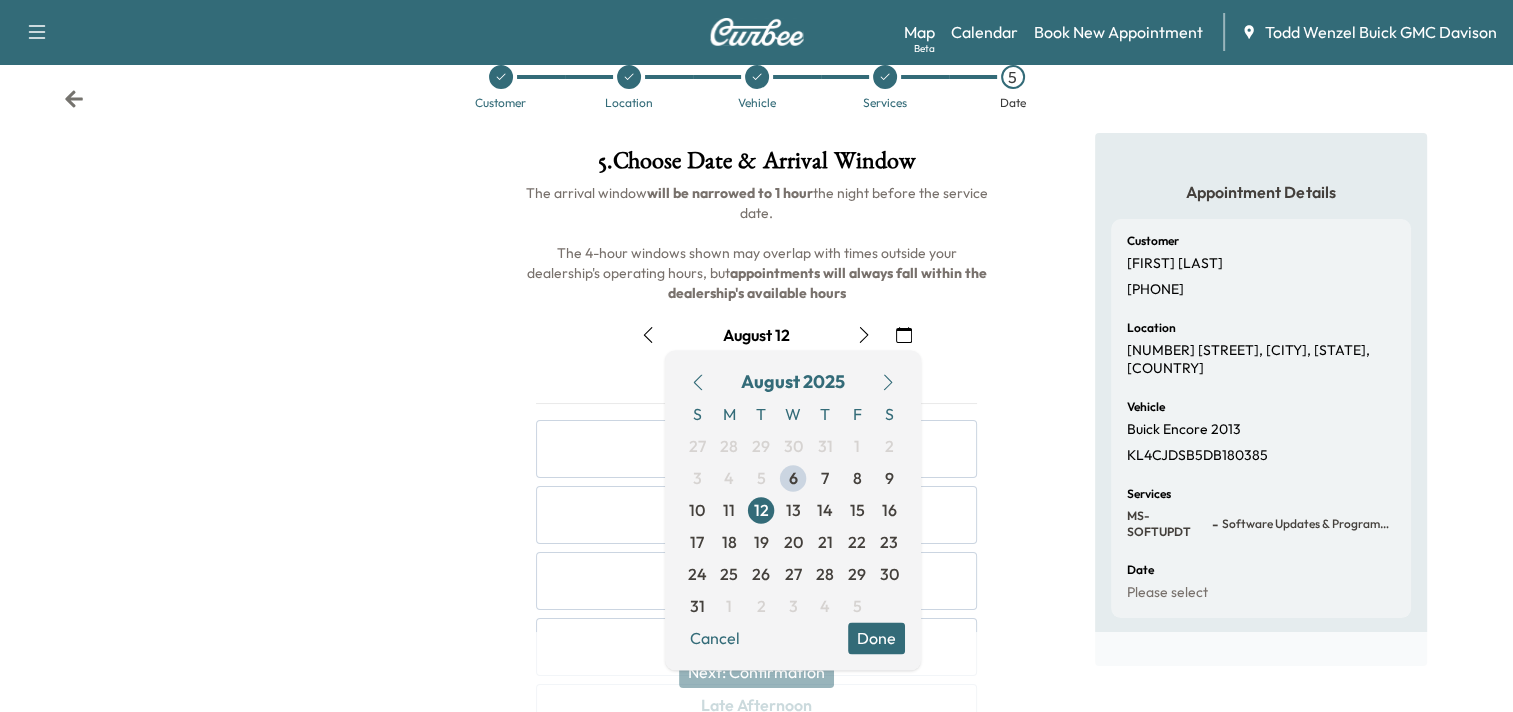 click on "Appointment Details Customer [FIRST] [LAST] [PHONE] Location [NUMBER] [STREET], [CITY], [STATE], [COUNTRY] Vehicle [BRAND] [MODEL] [YEAR] [LICENSE_PLATE] Services MS-SOFTUPDT - Software Updates & Programming Date Please select" at bounding box center [1261, 515] 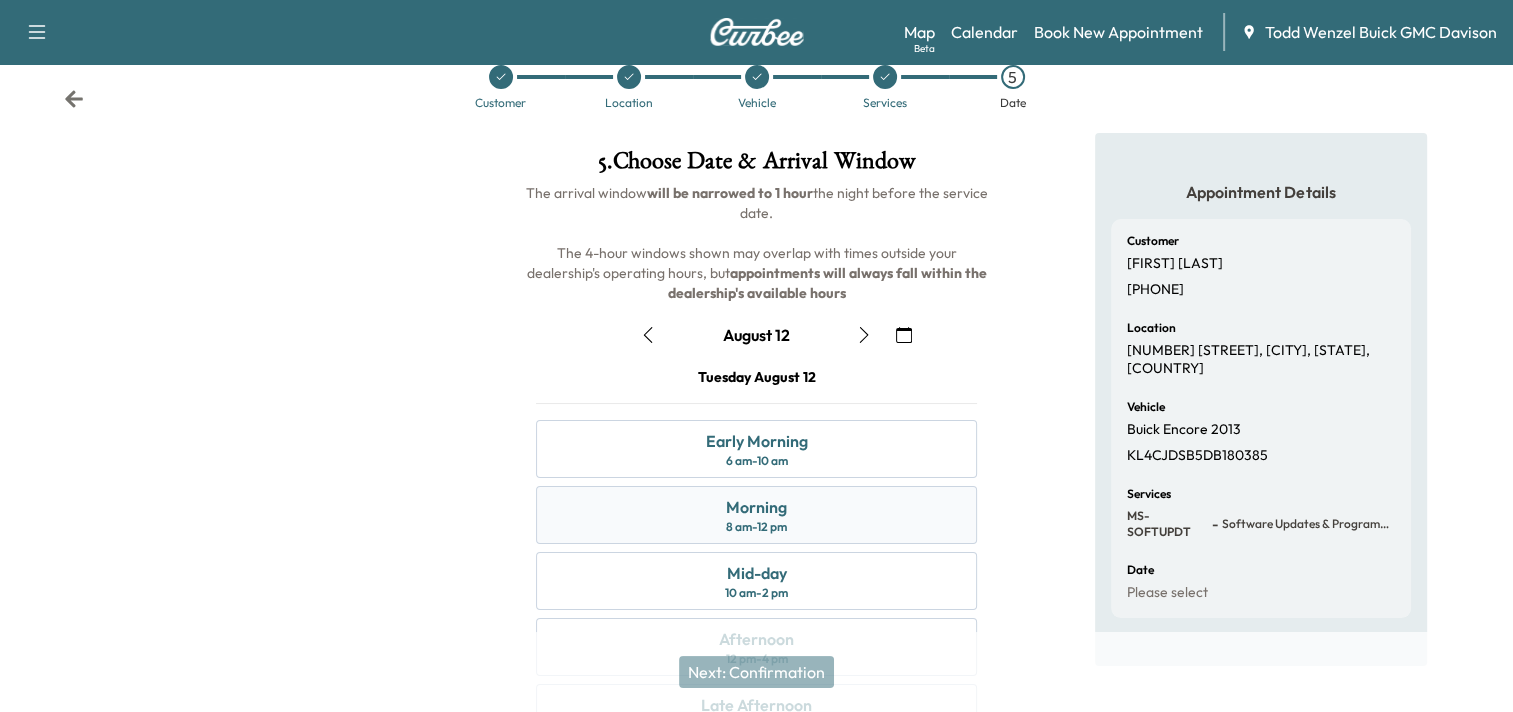 click on "Morning 8 am  -  12 pm" at bounding box center [756, 515] 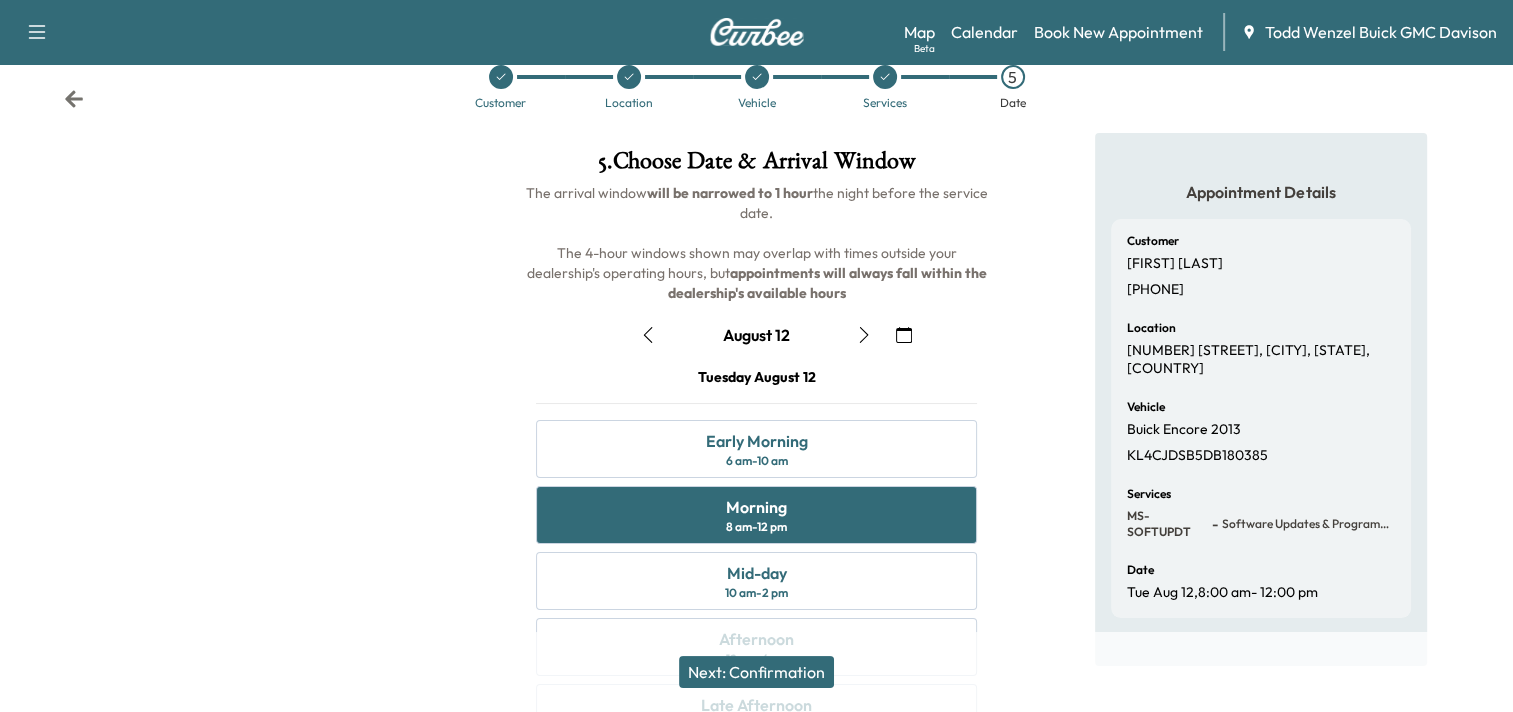 click on "Next: Confirmation" at bounding box center [756, 672] 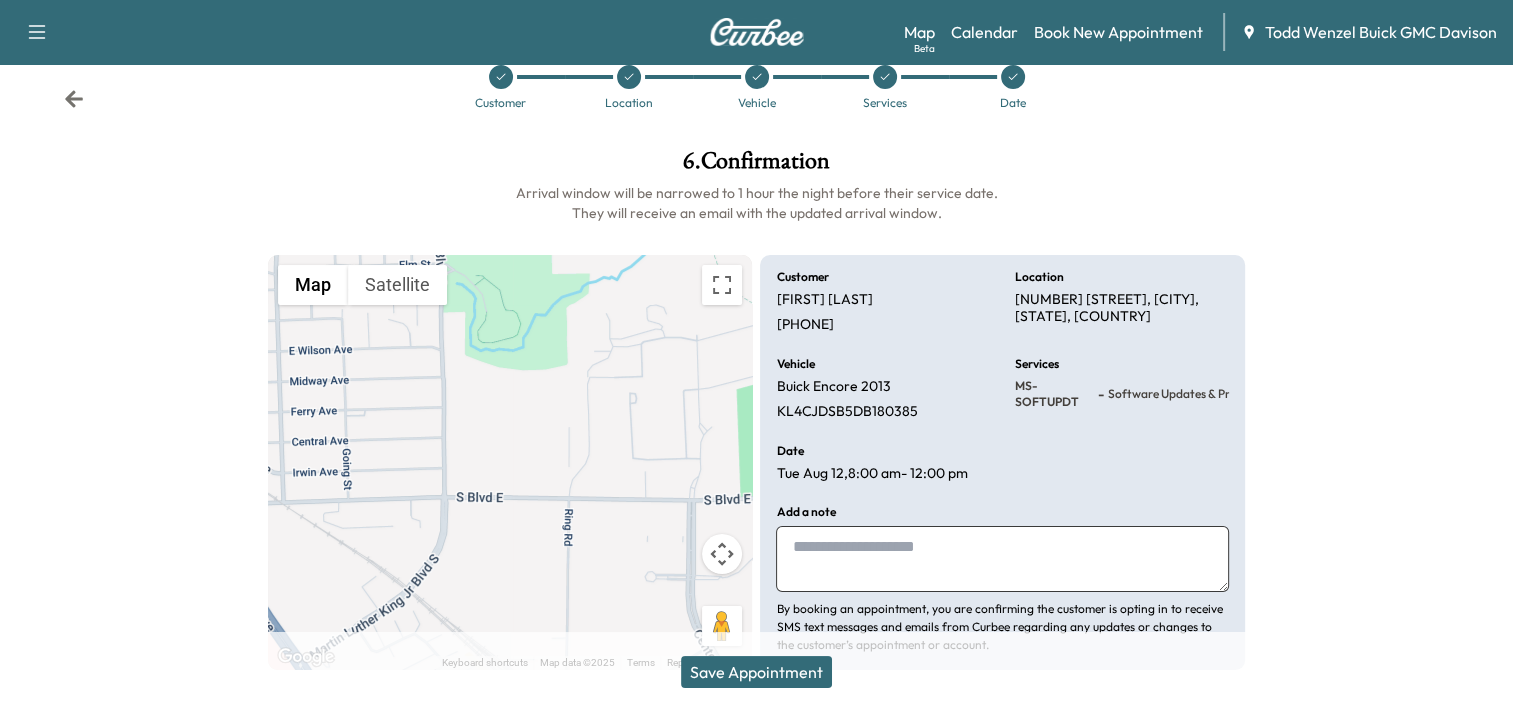 click at bounding box center (1002, 559) 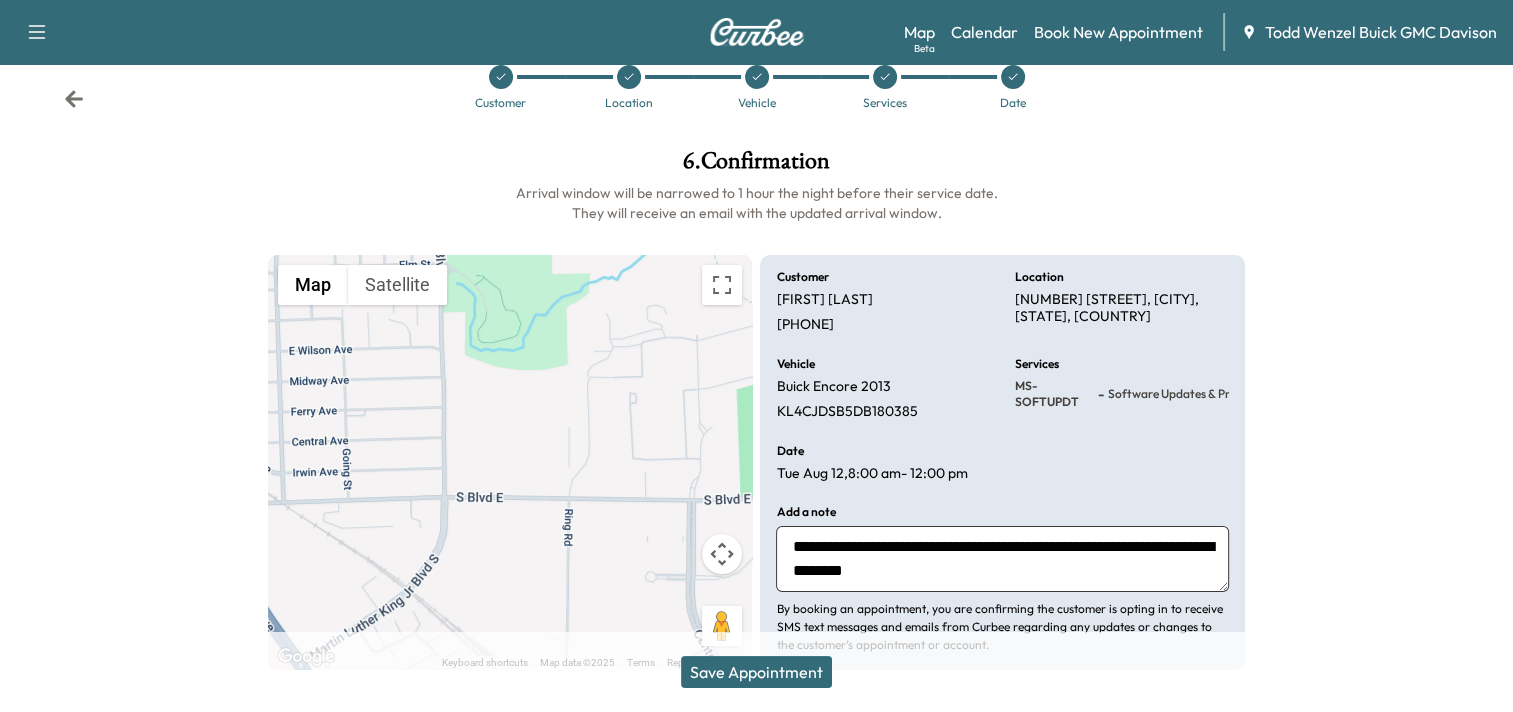 type on "**********" 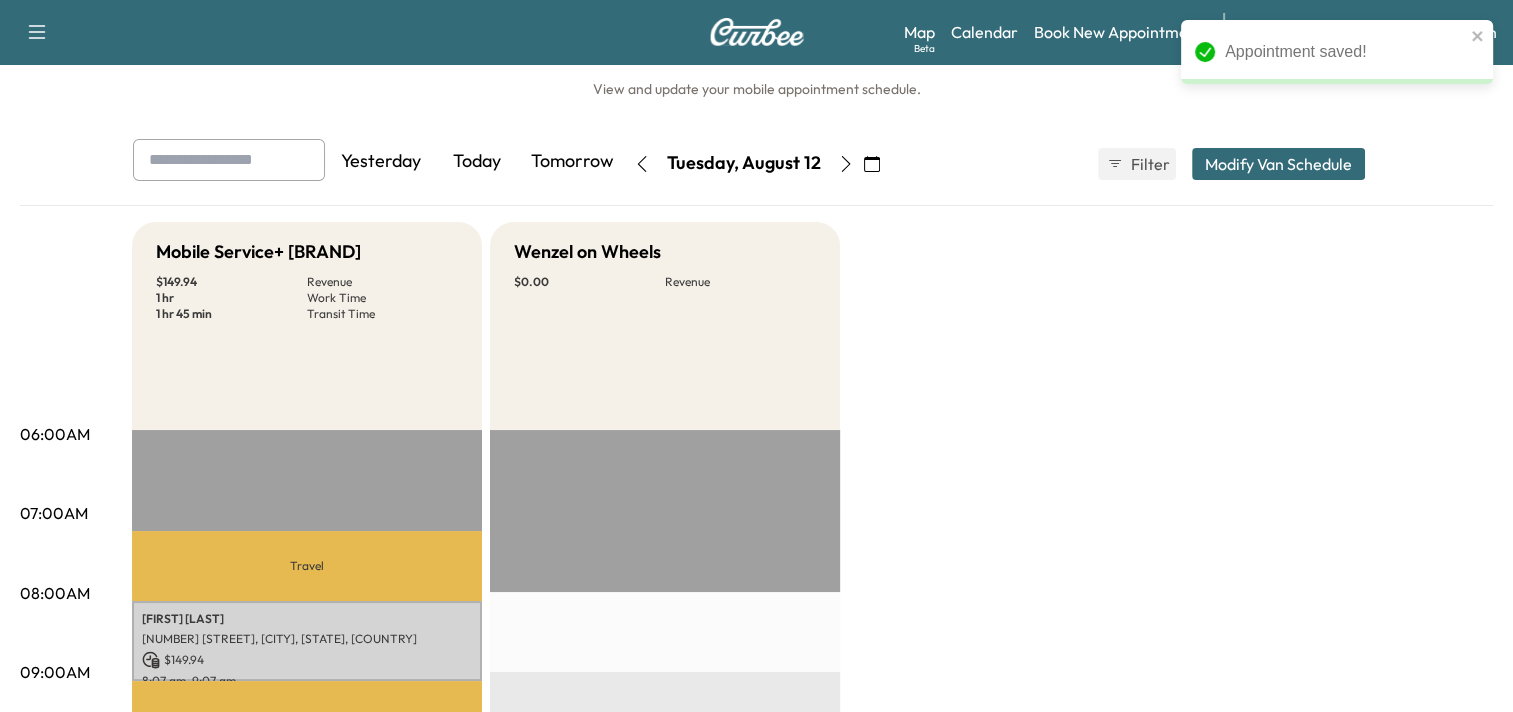 scroll, scrollTop: 0, scrollLeft: 0, axis: both 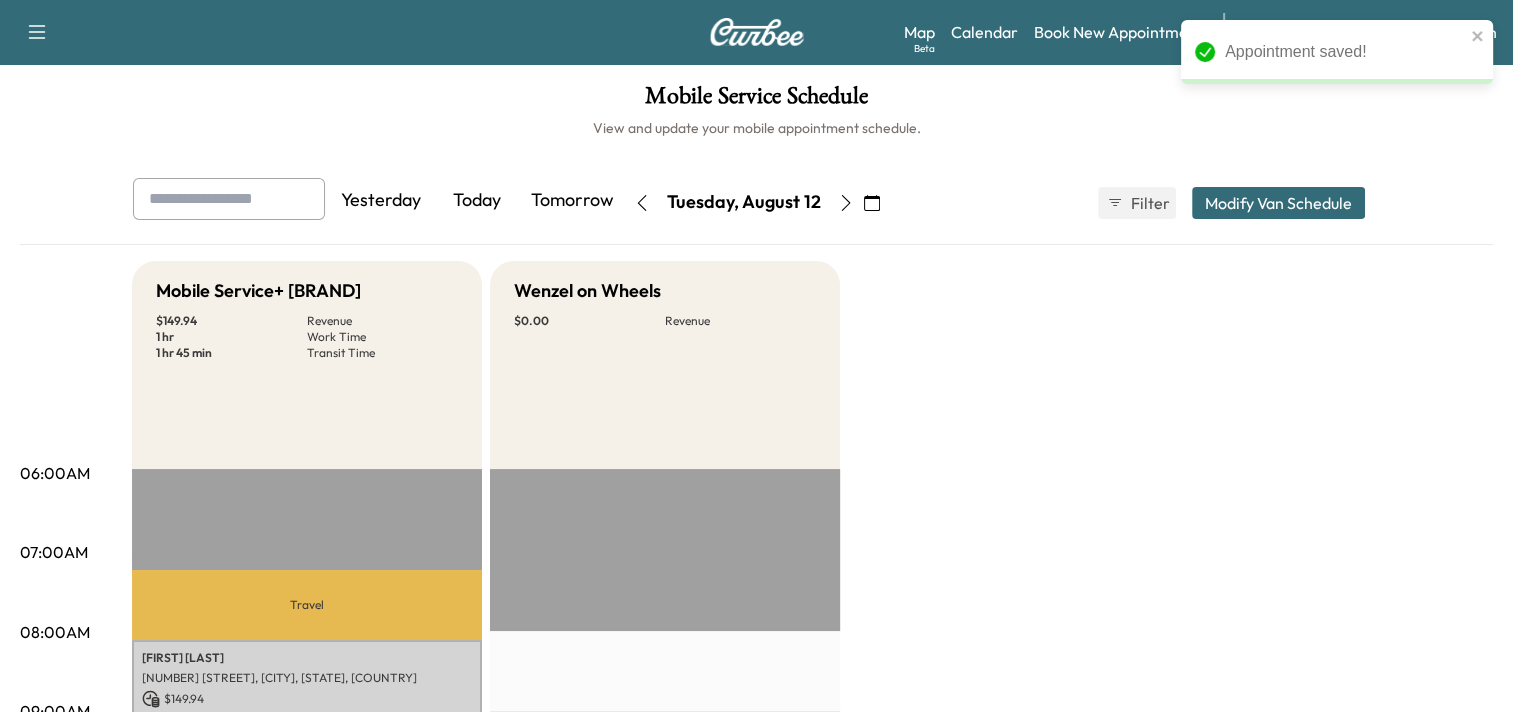 click 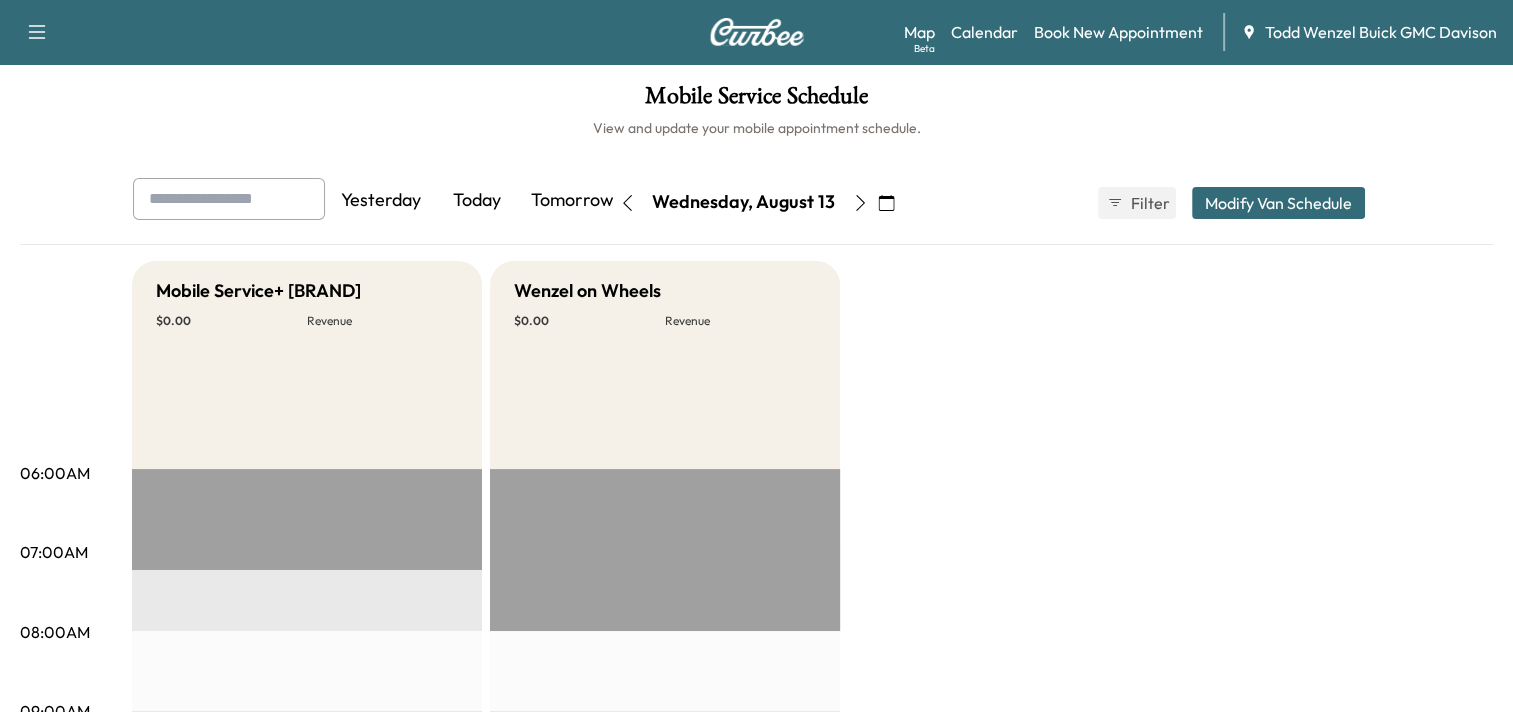click 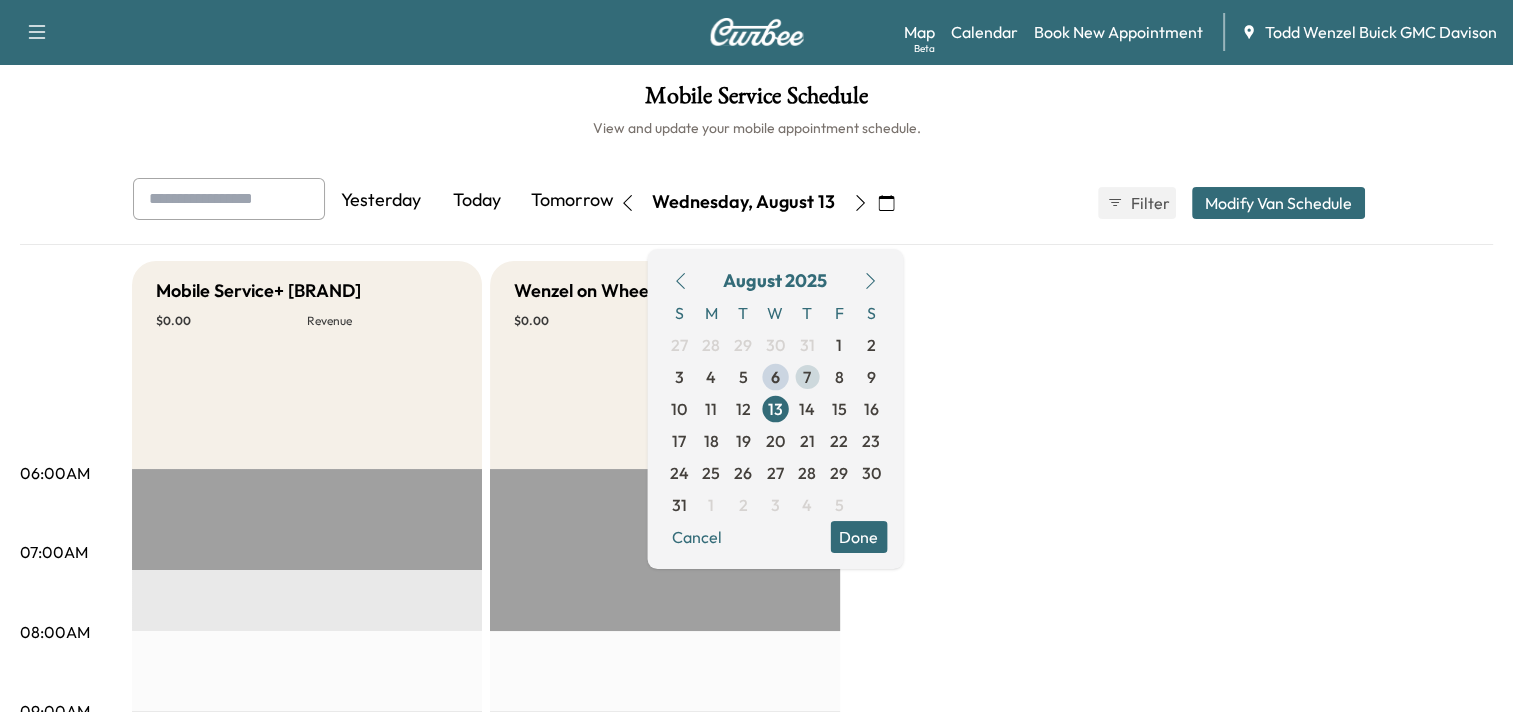 click on "7" at bounding box center [807, 377] 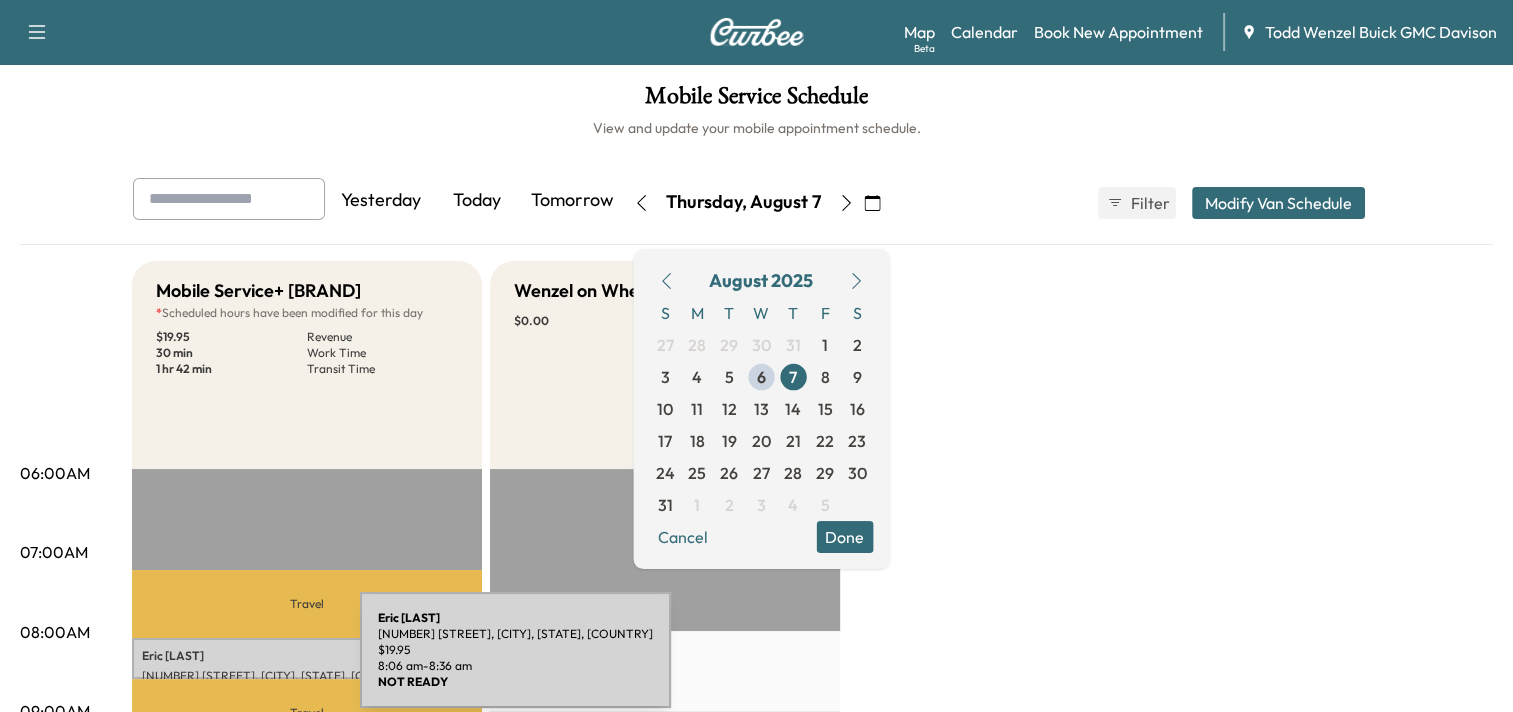 click on "[FIRST] [LAST] [NUMBER] [STREET], [CITY], [STATE], [COUNTRY] $ 19.95 [TIME] - [TIME]" at bounding box center (307, 658) 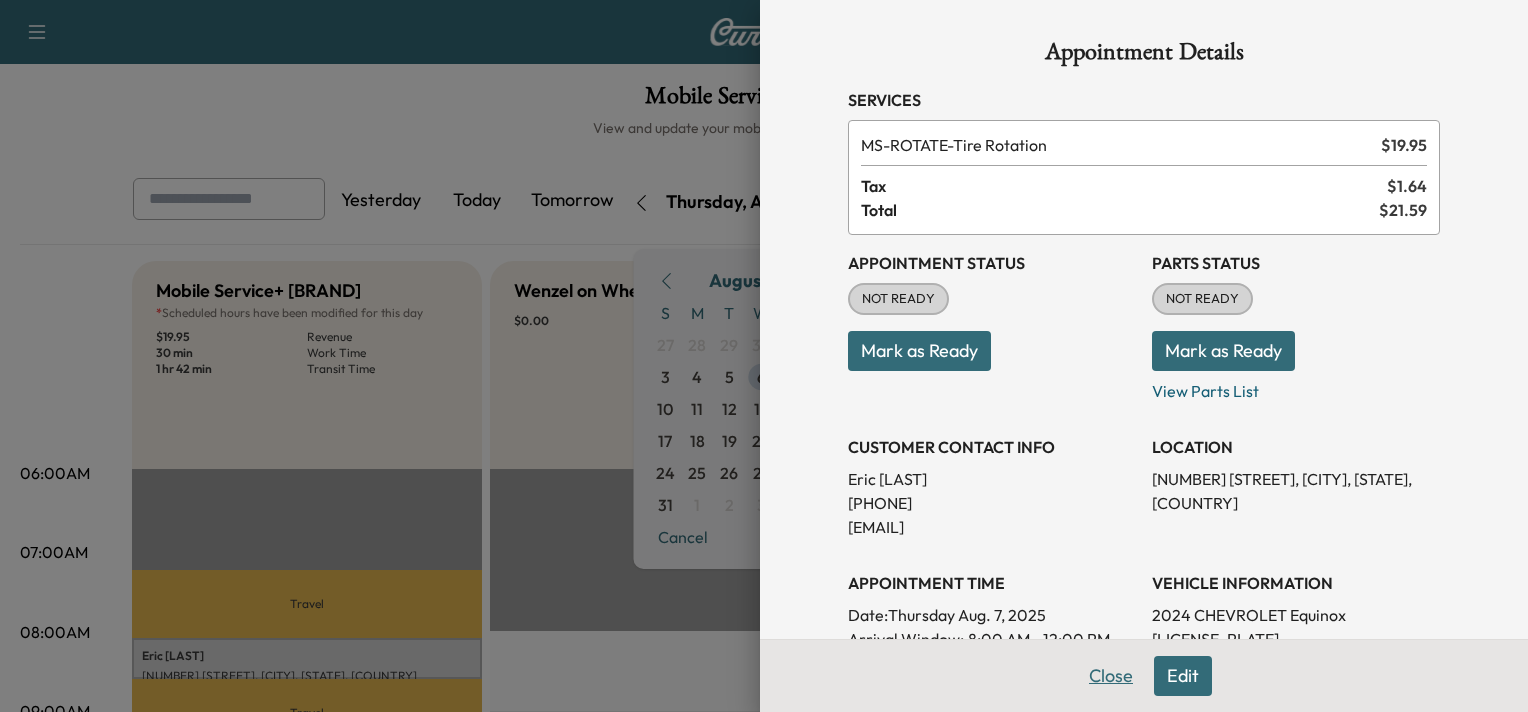 click on "Close" at bounding box center [1111, 676] 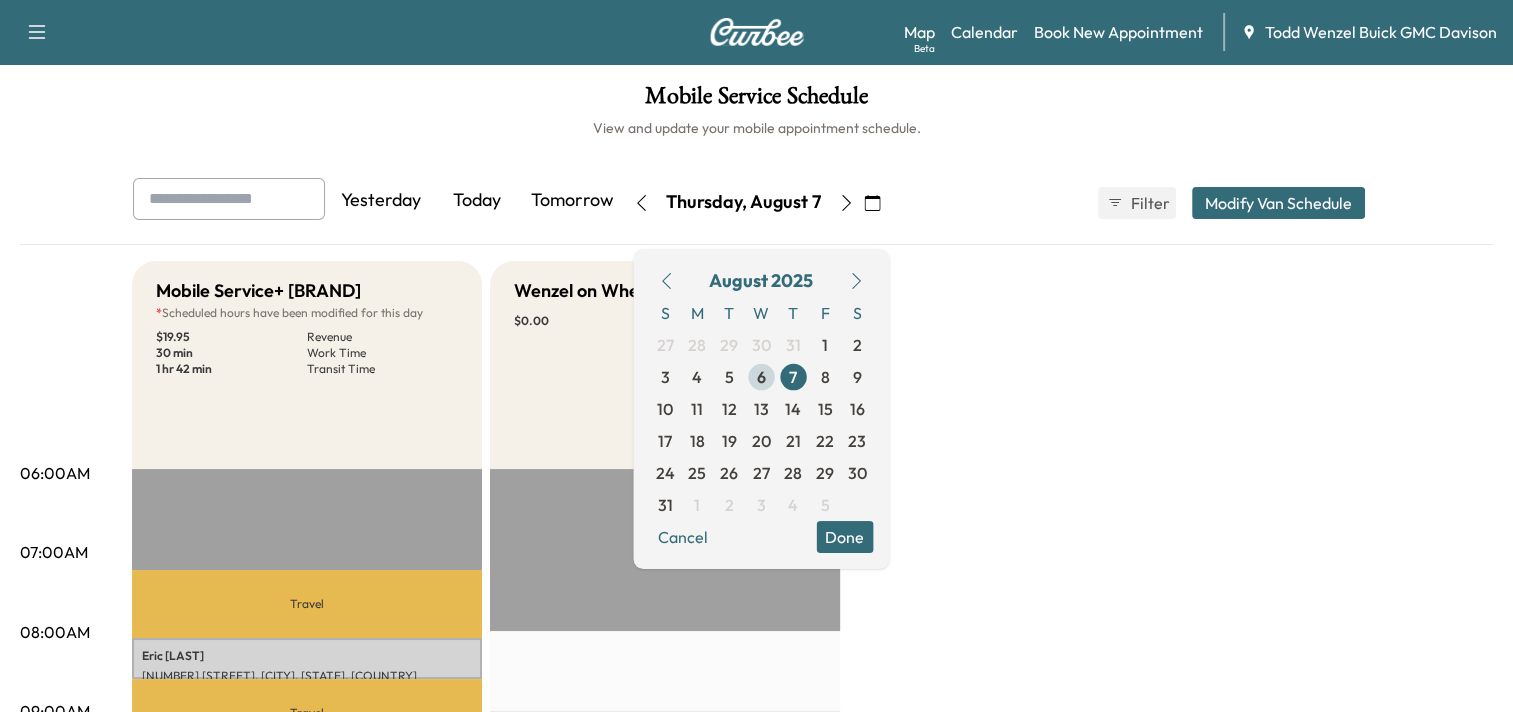 click on "6" at bounding box center (761, 377) 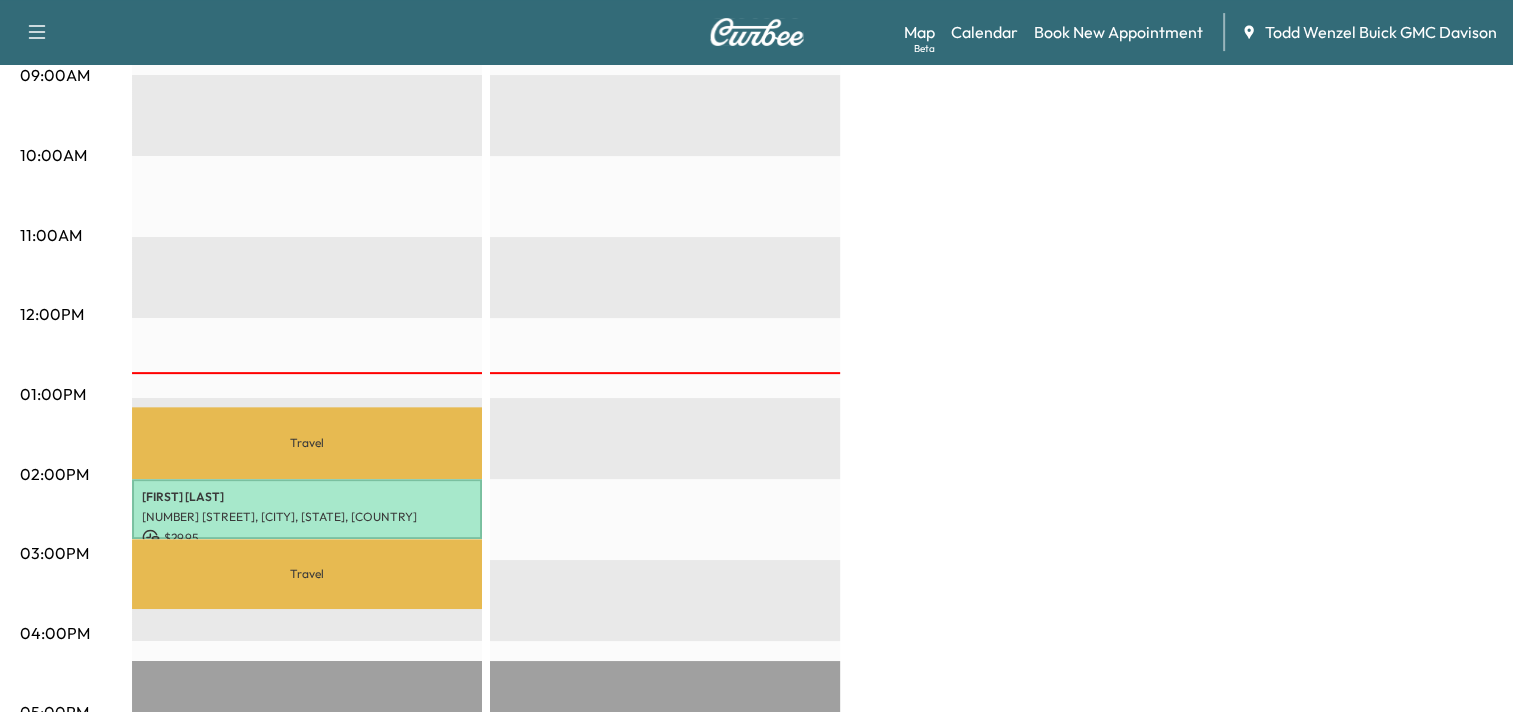 scroll, scrollTop: 637, scrollLeft: 0, axis: vertical 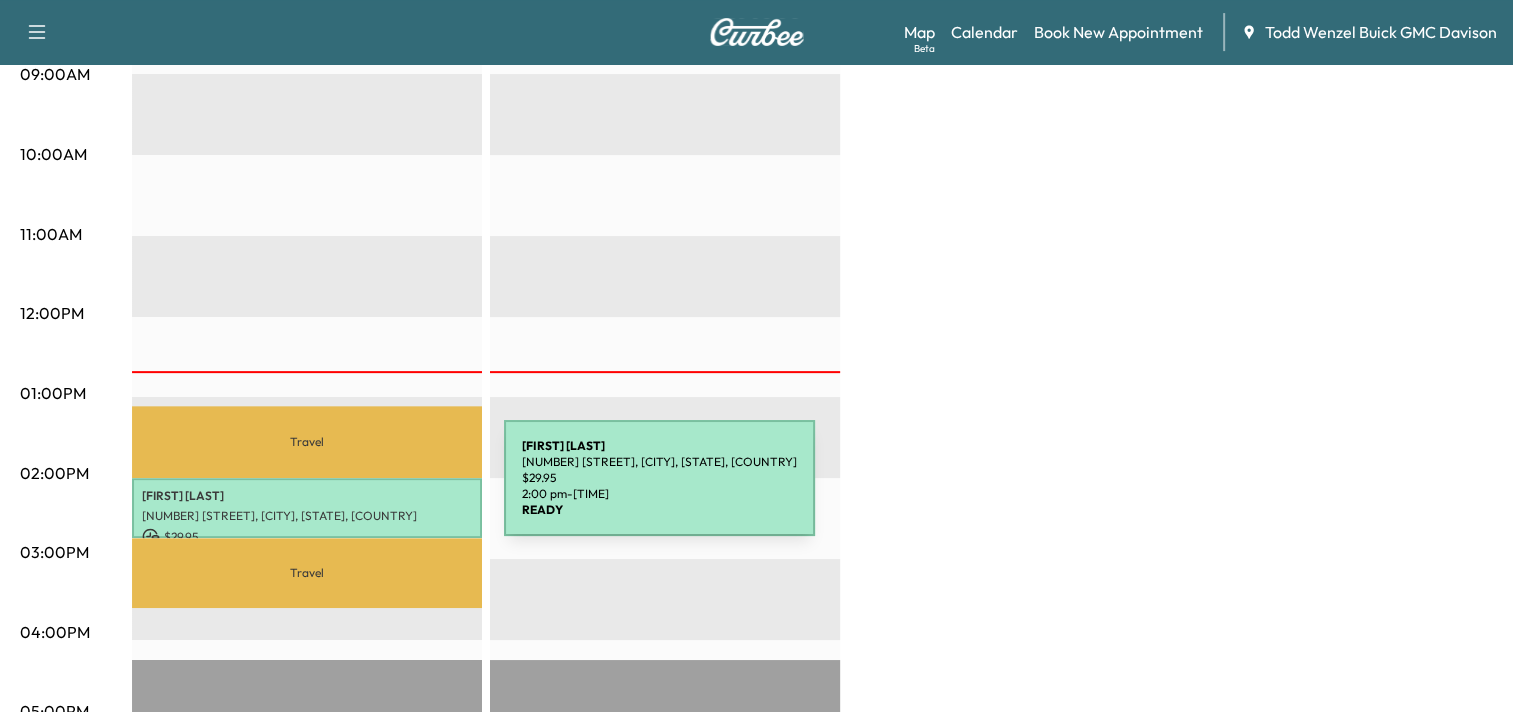 click on "[FIRST] [LAST]" at bounding box center (307, 496) 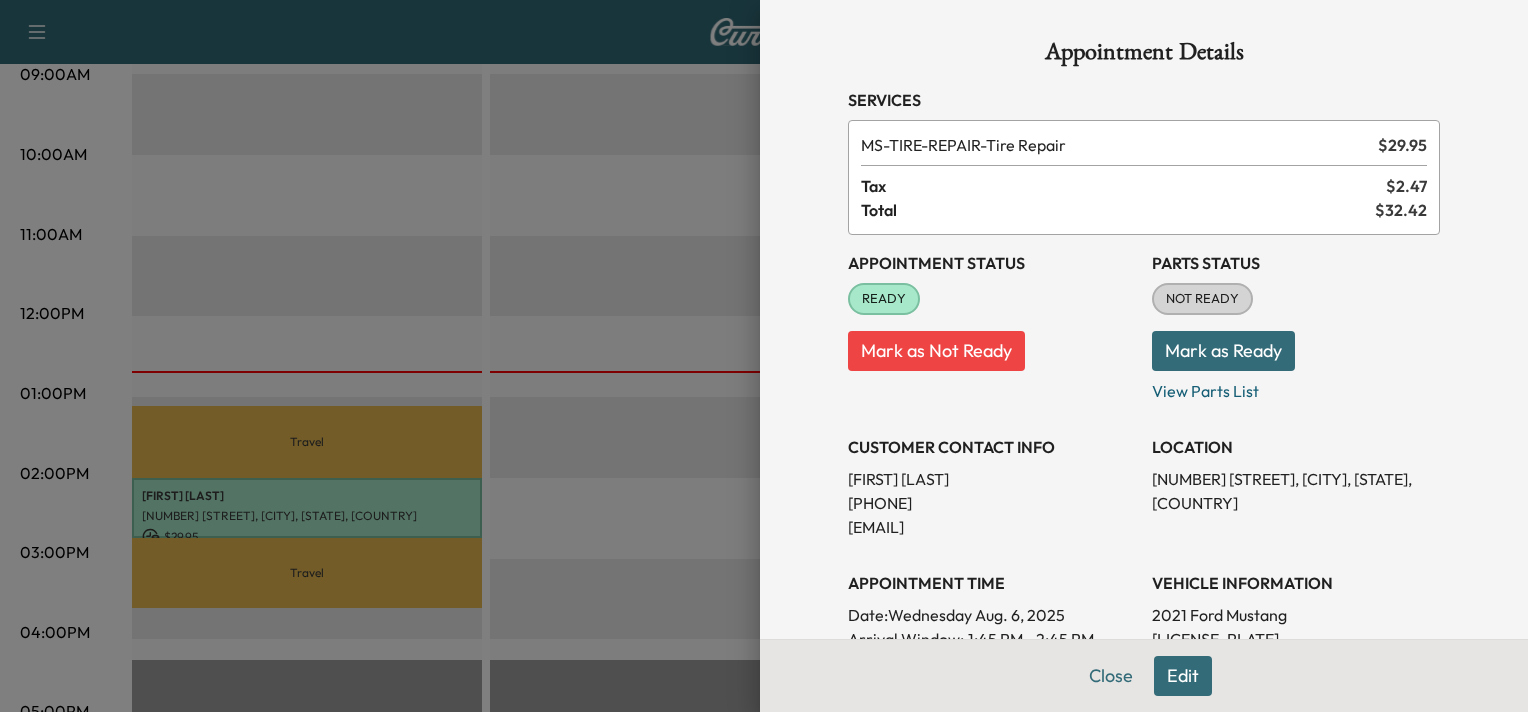 drag, startPoint x: 832, startPoint y: 529, endPoint x: 972, endPoint y: 517, distance: 140.51335 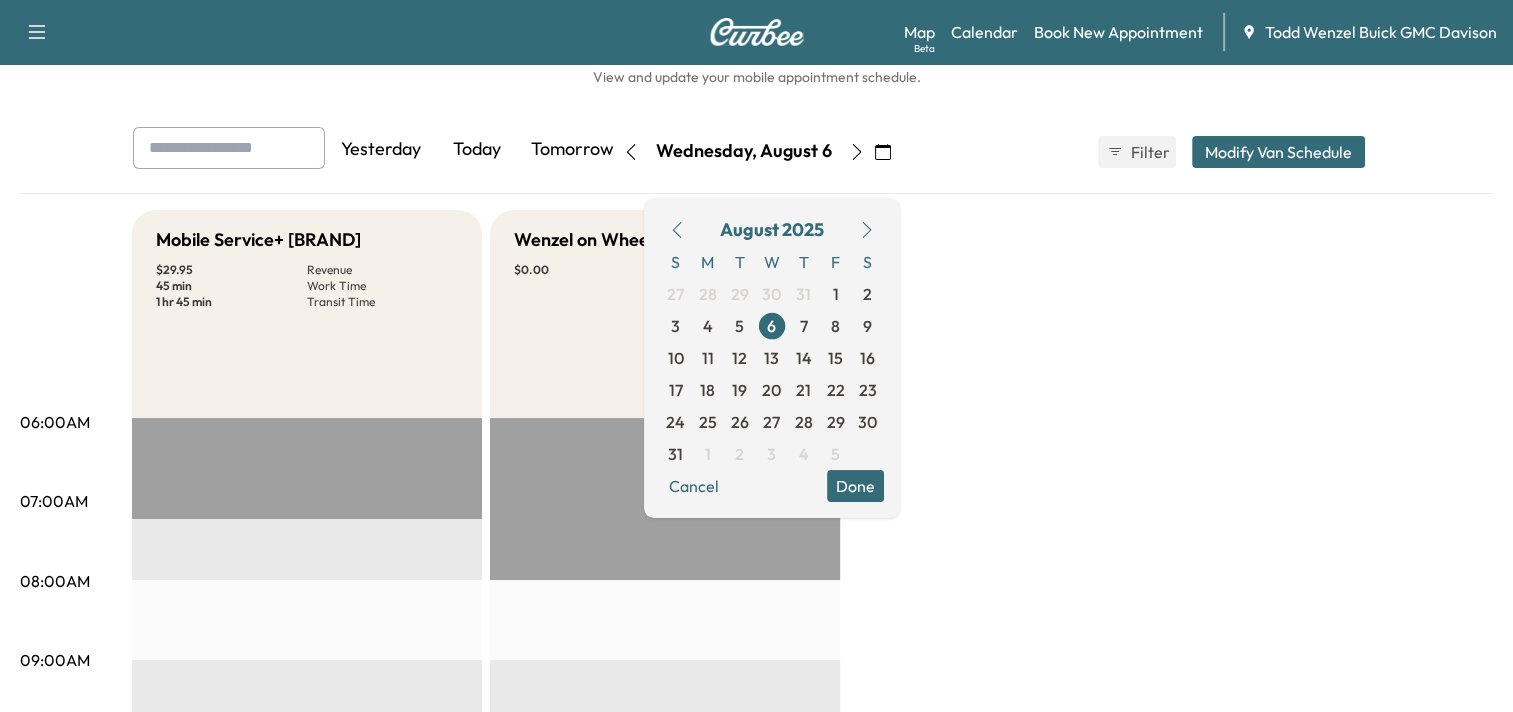scroll, scrollTop: 34, scrollLeft: 0, axis: vertical 